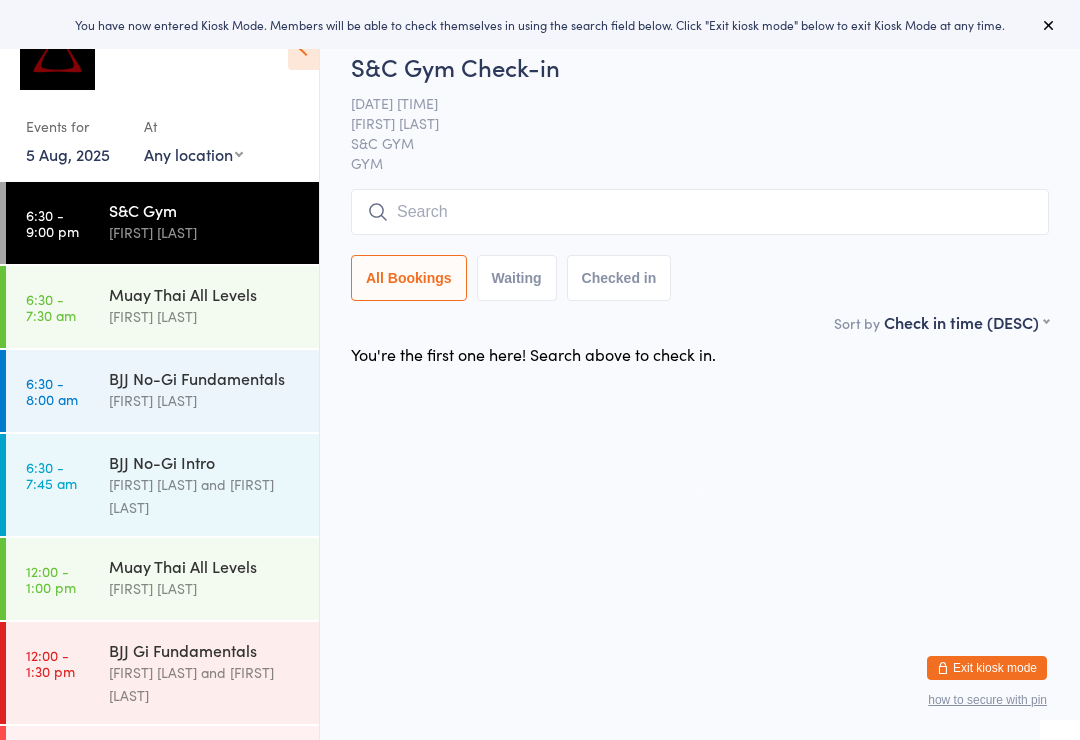 scroll, scrollTop: 0, scrollLeft: 0, axis: both 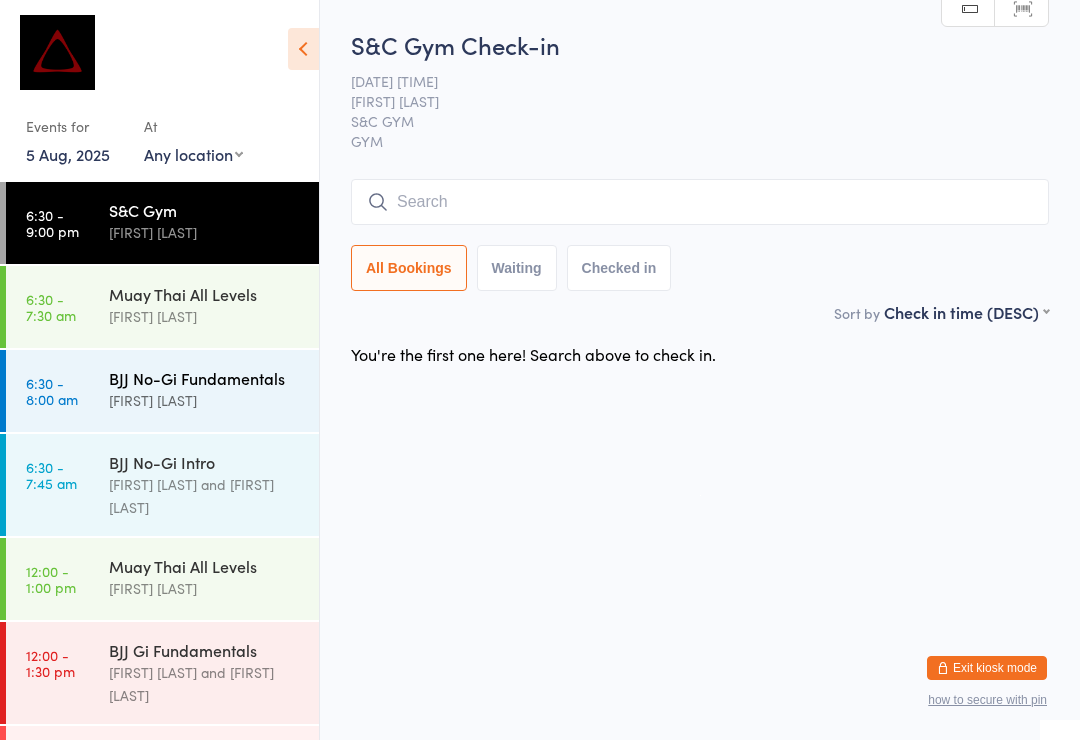 click on "[FIRST] [LAST]" at bounding box center [205, 400] 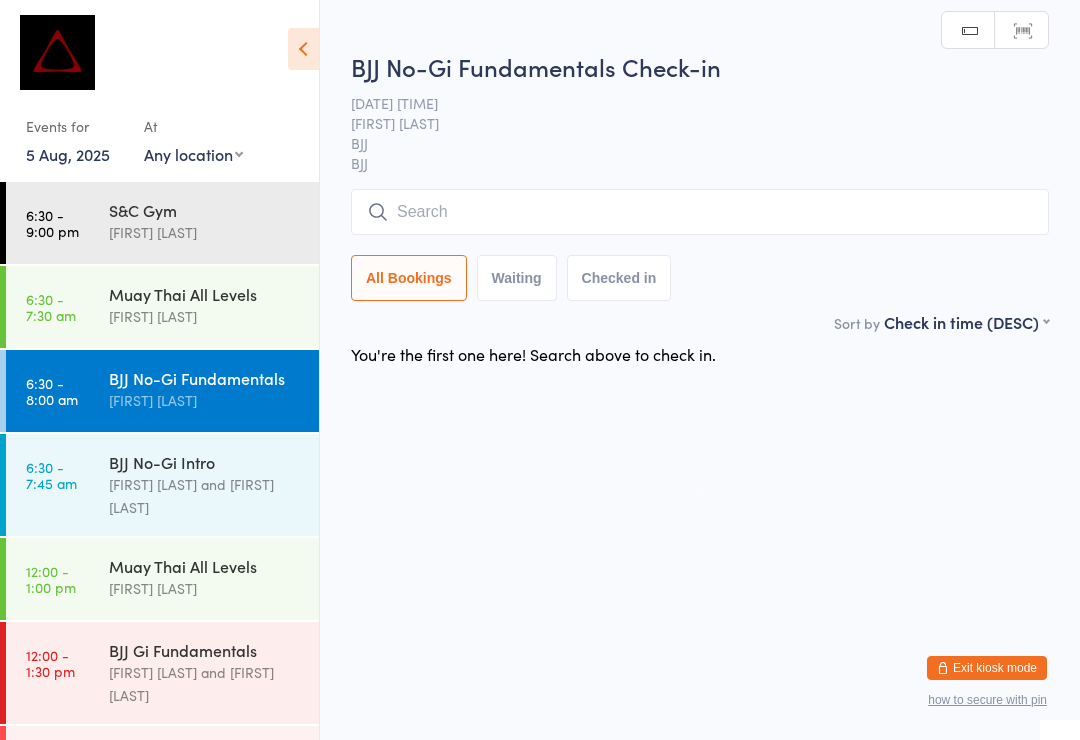click at bounding box center [700, 212] 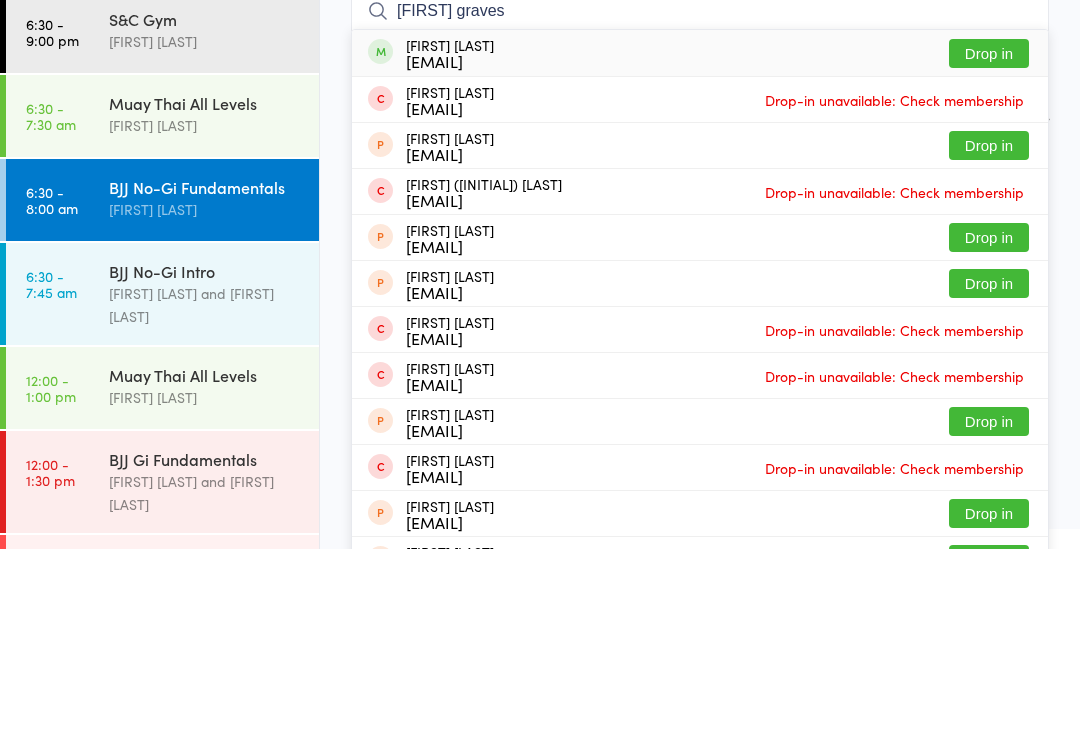 type on "[FIRST] graves" 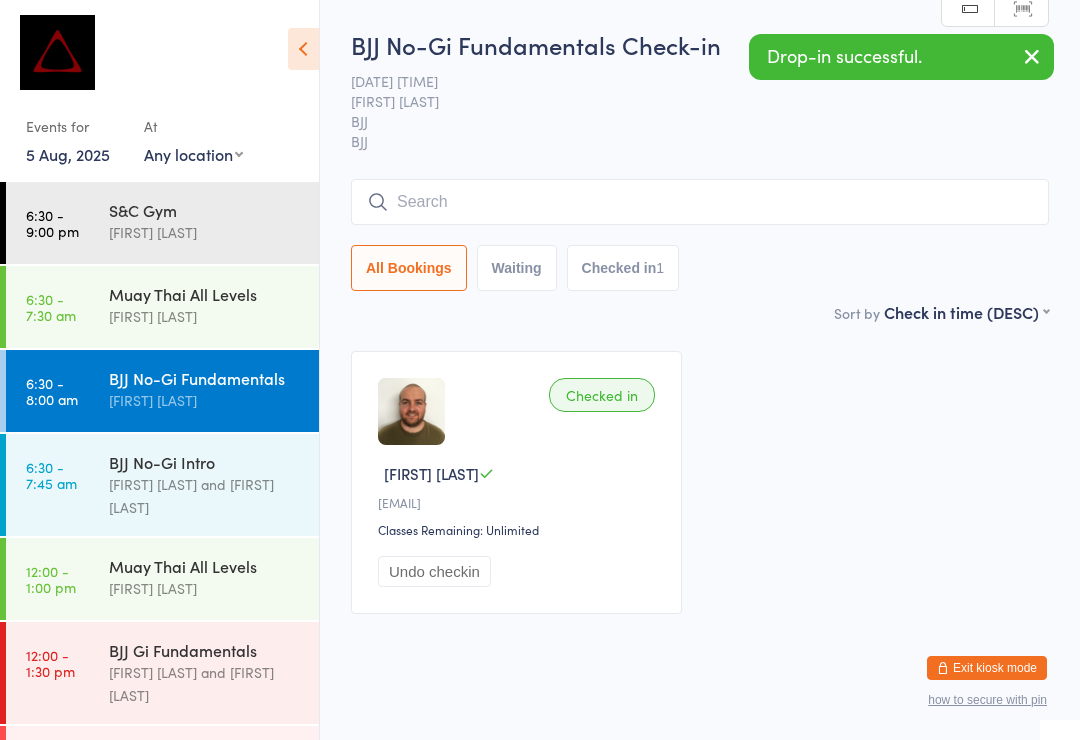 click at bounding box center (411, 411) 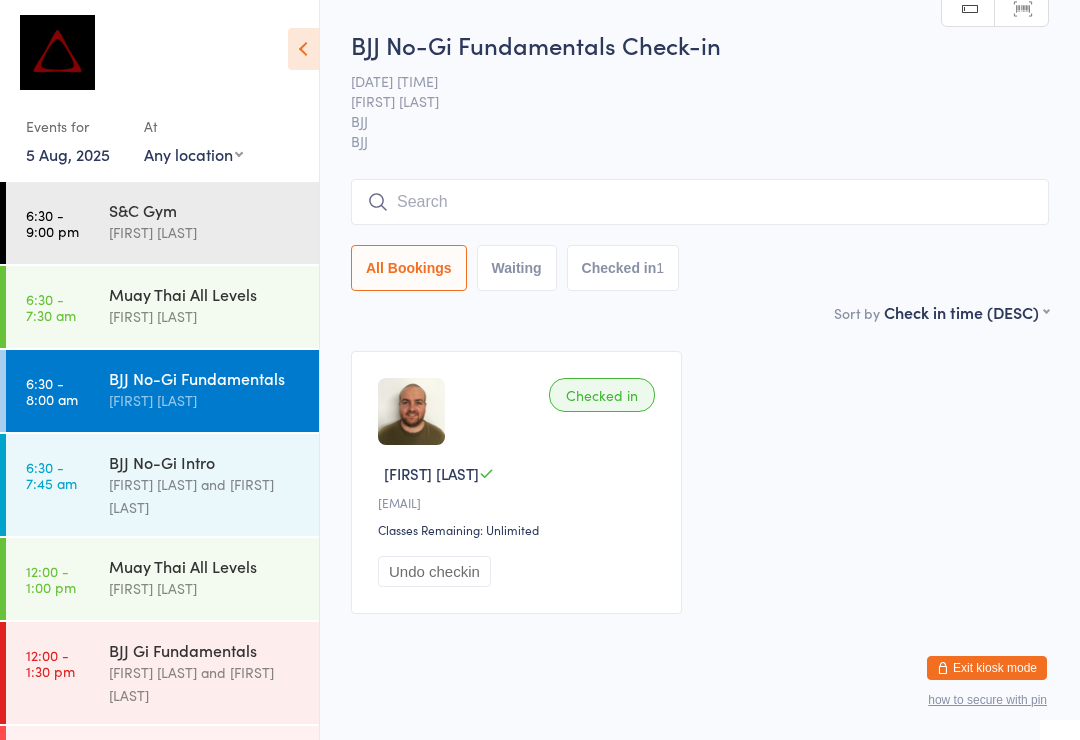 click at bounding box center [700, 202] 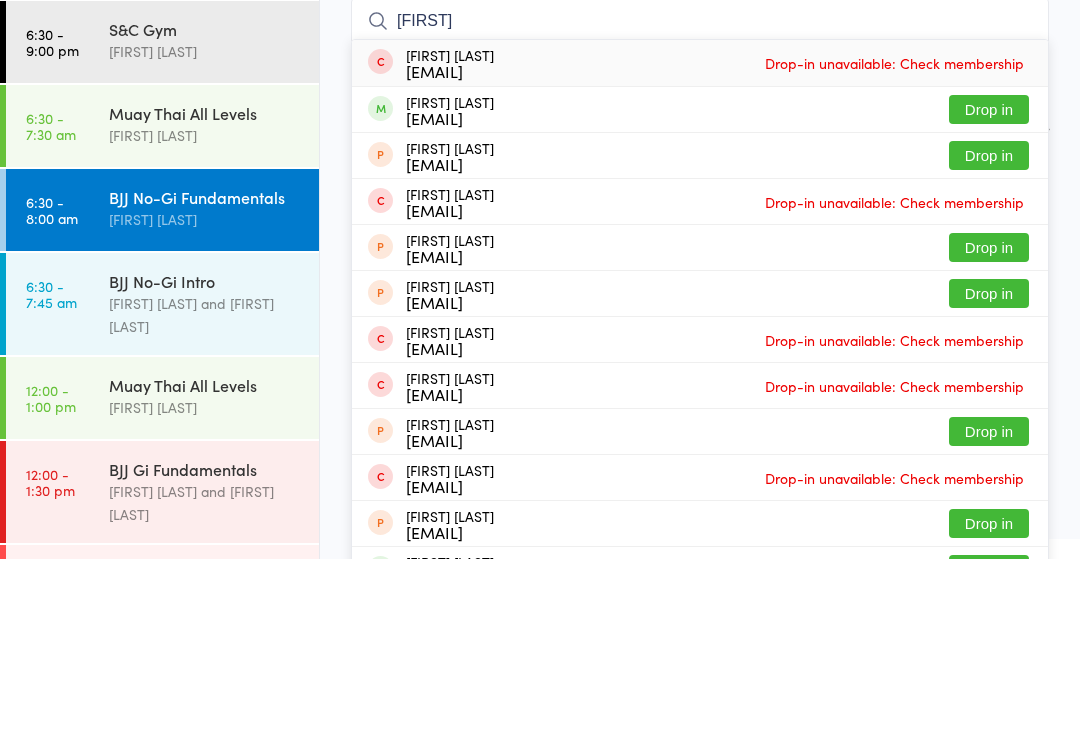 type on "[FIRST]" 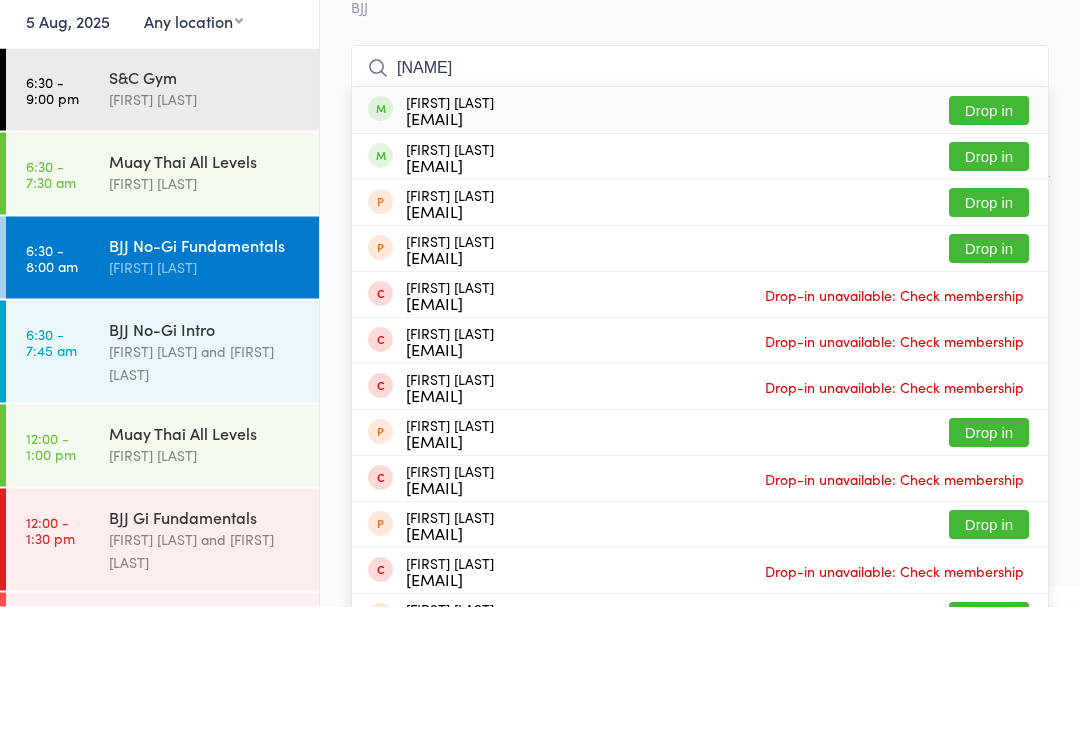 type on "[NAME]" 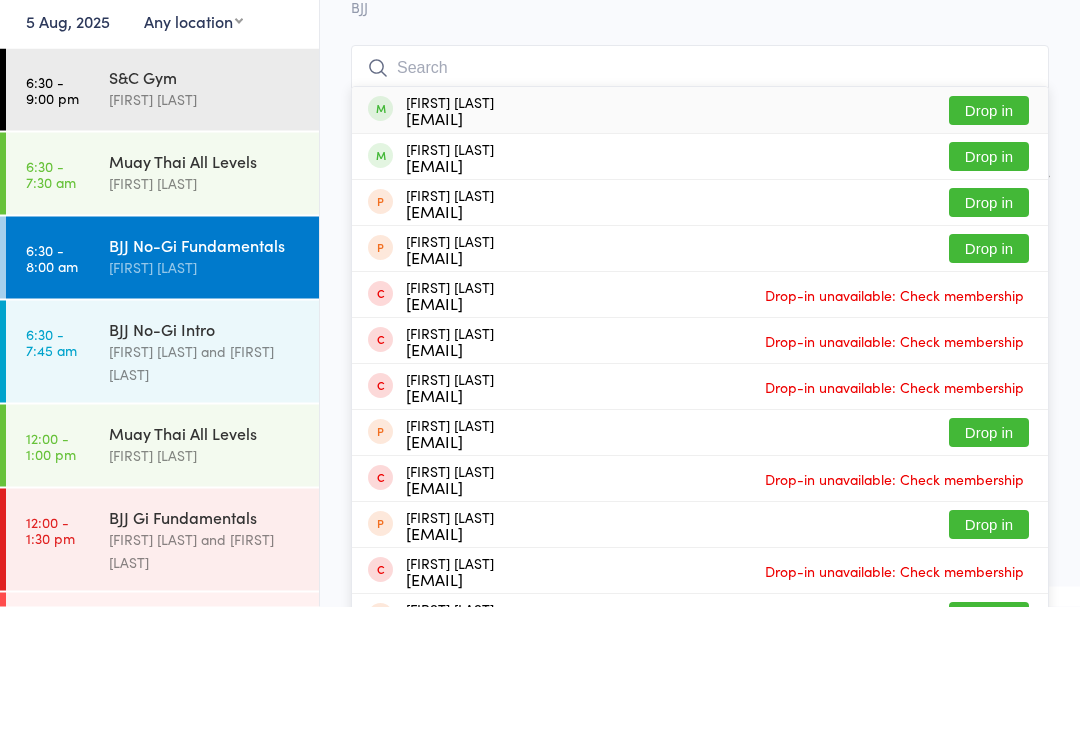 scroll, scrollTop: 7, scrollLeft: 0, axis: vertical 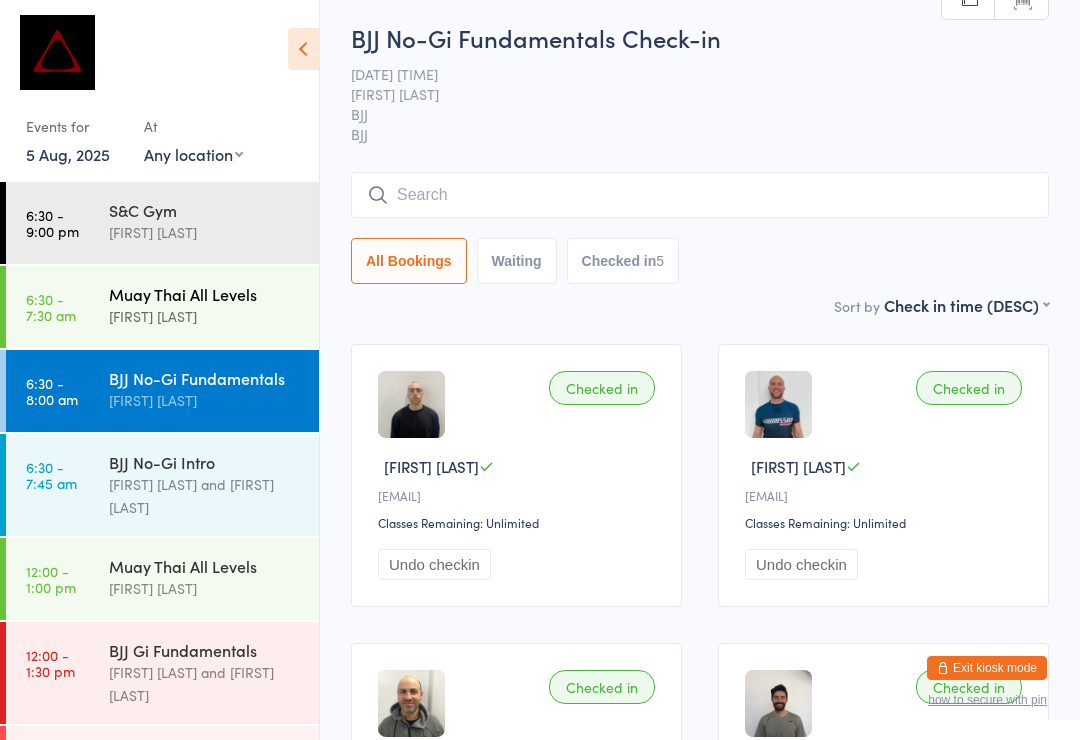click on "[FIRST] [LAST]" at bounding box center [205, 316] 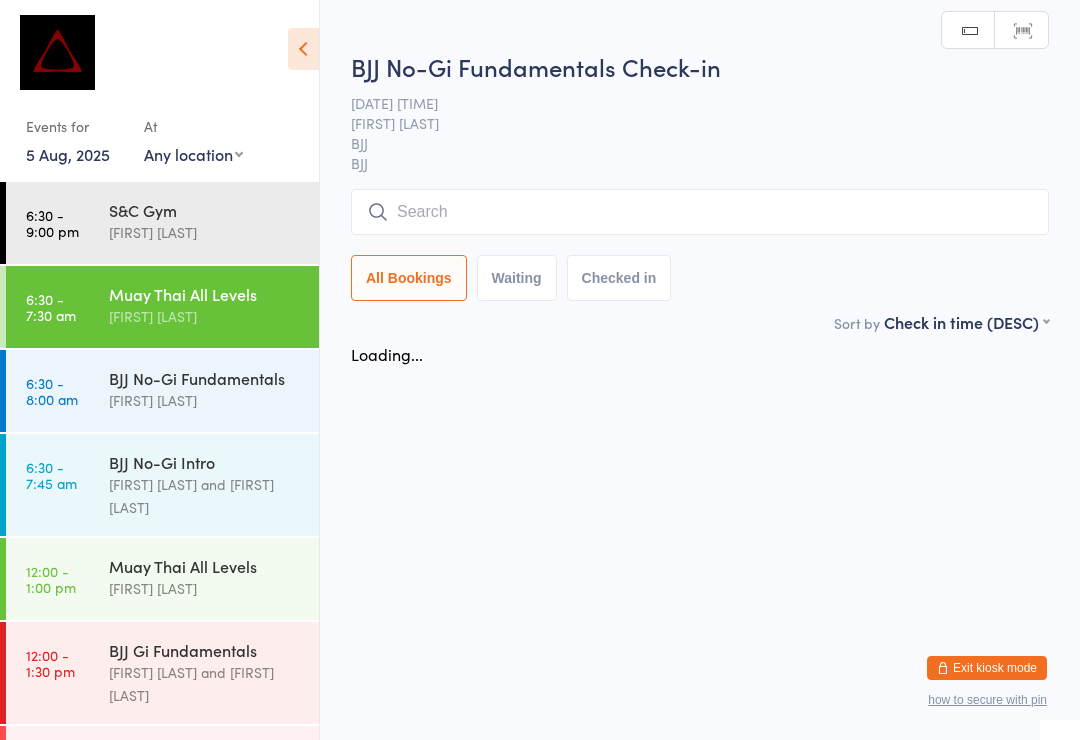 scroll, scrollTop: 0, scrollLeft: 0, axis: both 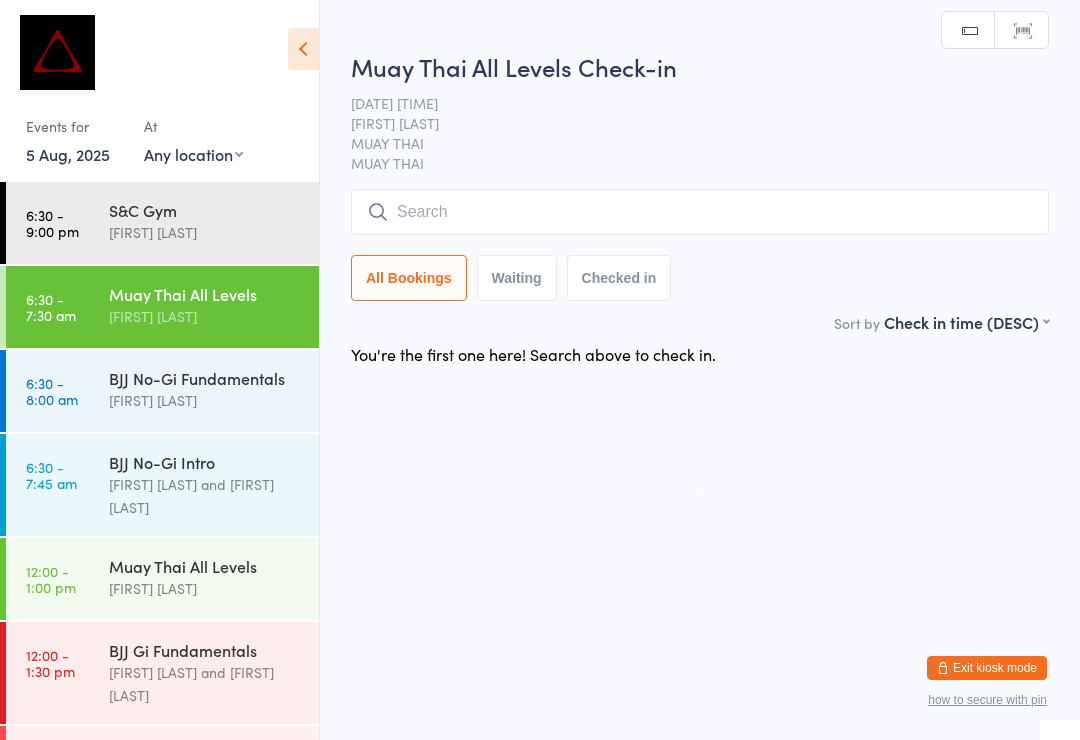click at bounding box center (700, 212) 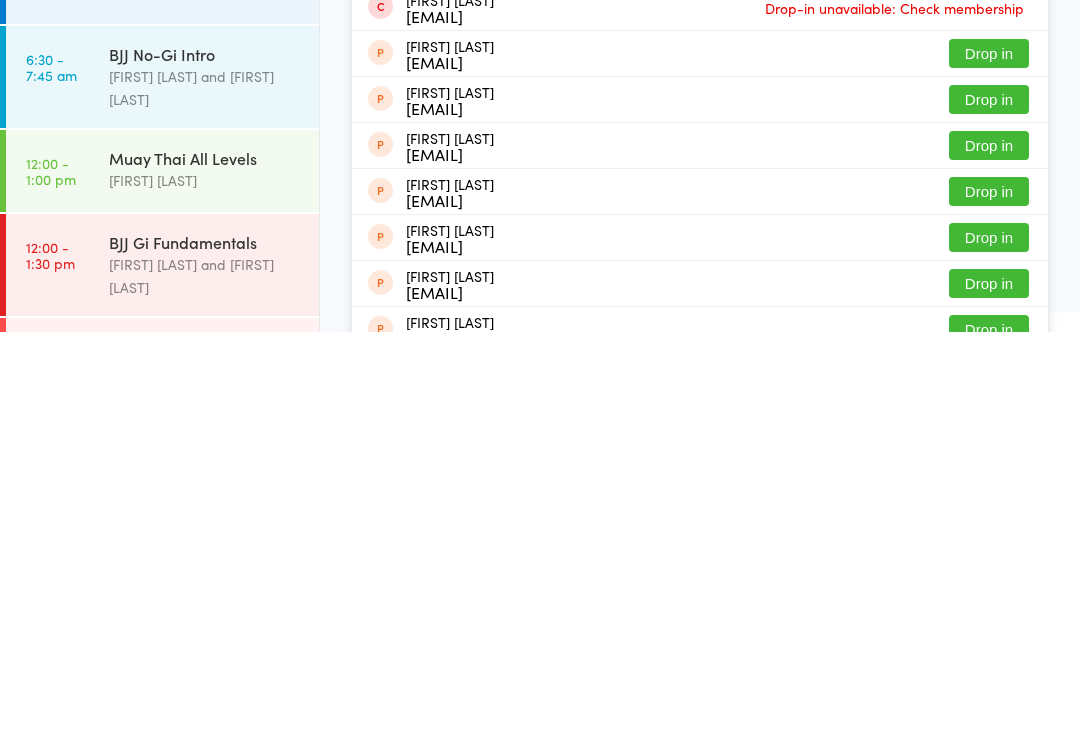 scroll, scrollTop: 174, scrollLeft: 0, axis: vertical 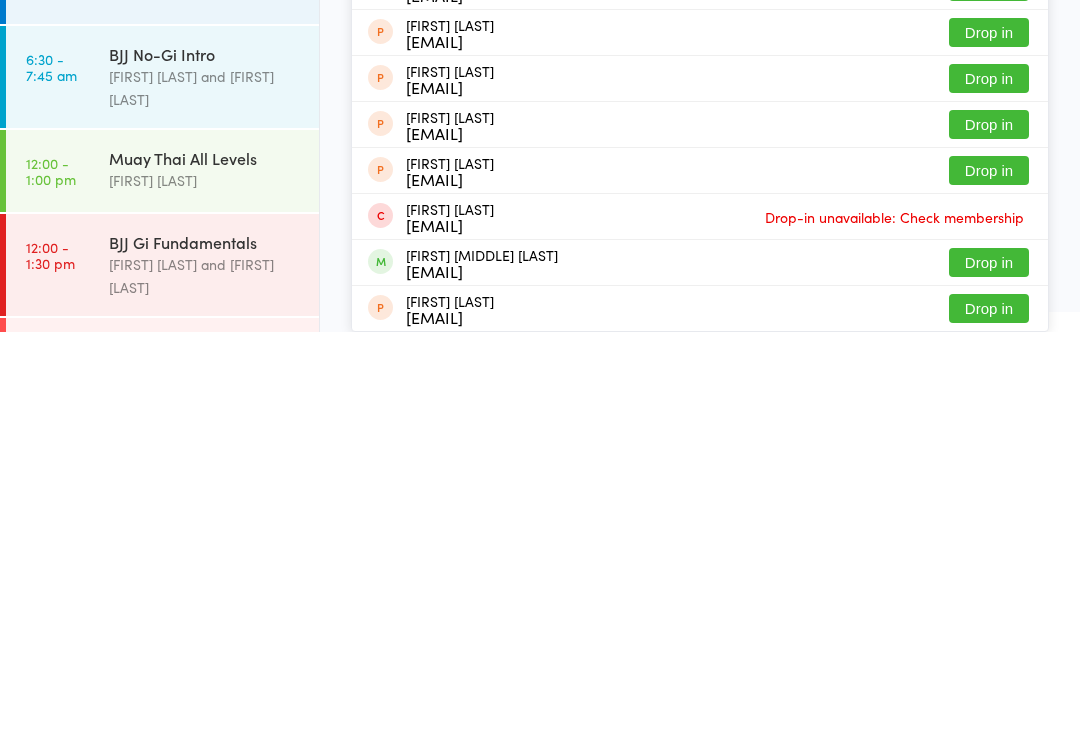 type on "[FIRST]" 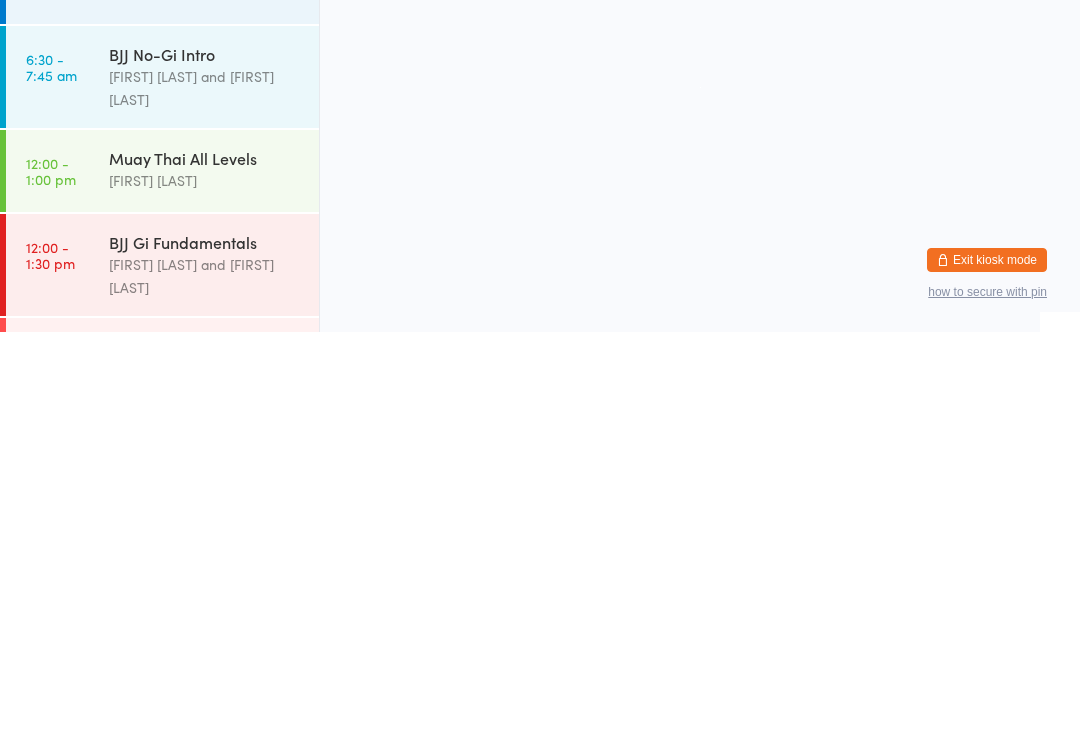 scroll, scrollTop: 0, scrollLeft: 0, axis: both 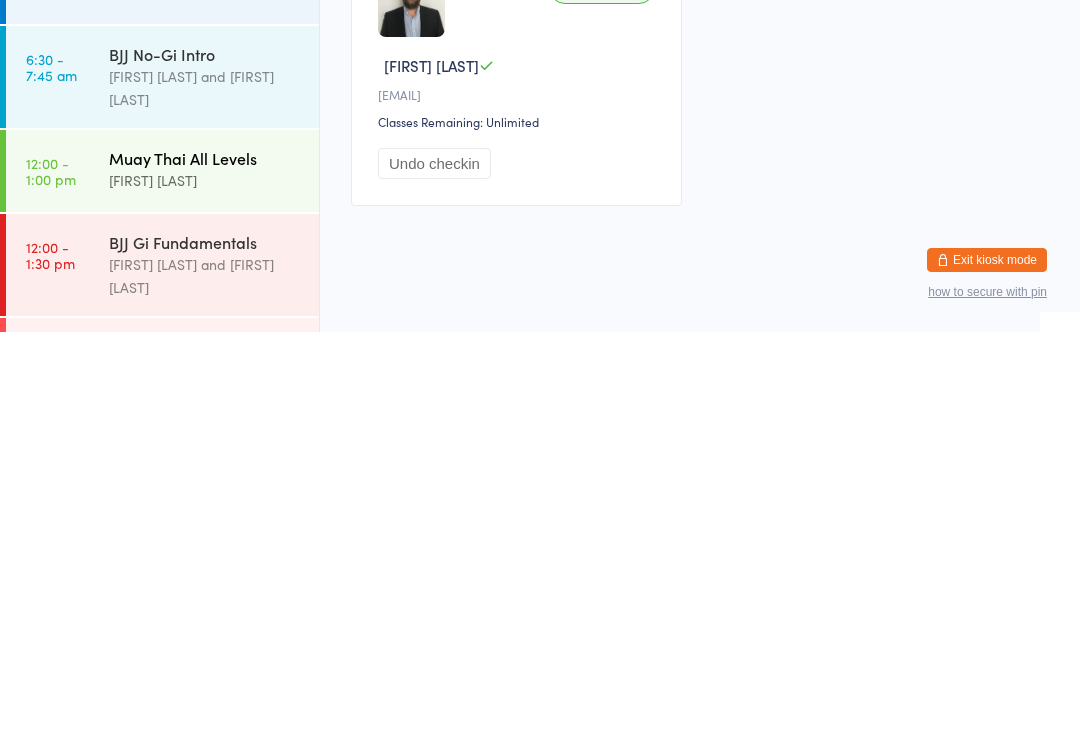 click on "[FIRST] [LAST]" at bounding box center (205, 588) 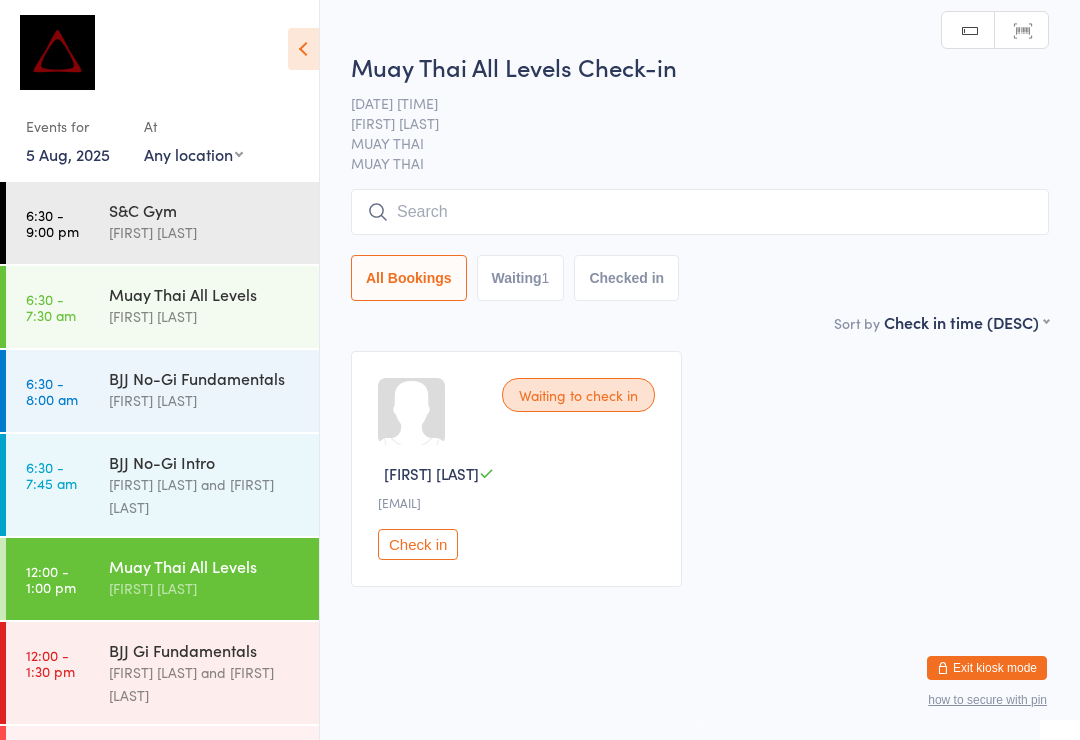 click at bounding box center (700, 212) 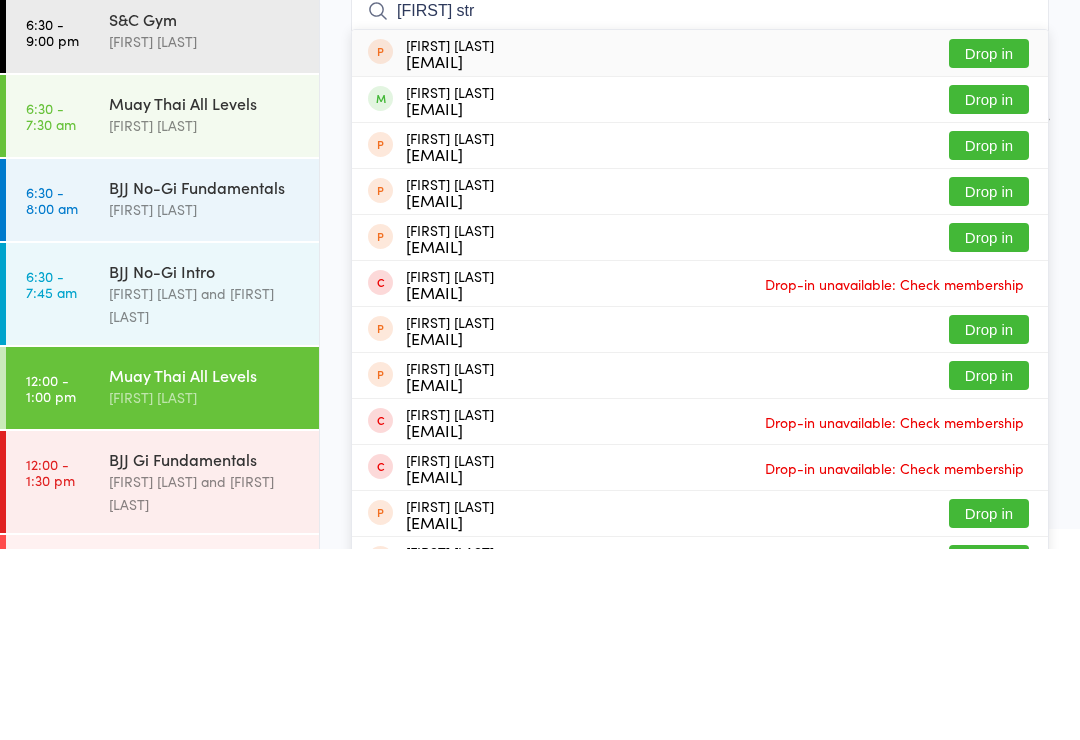 type on "[FIRST] str" 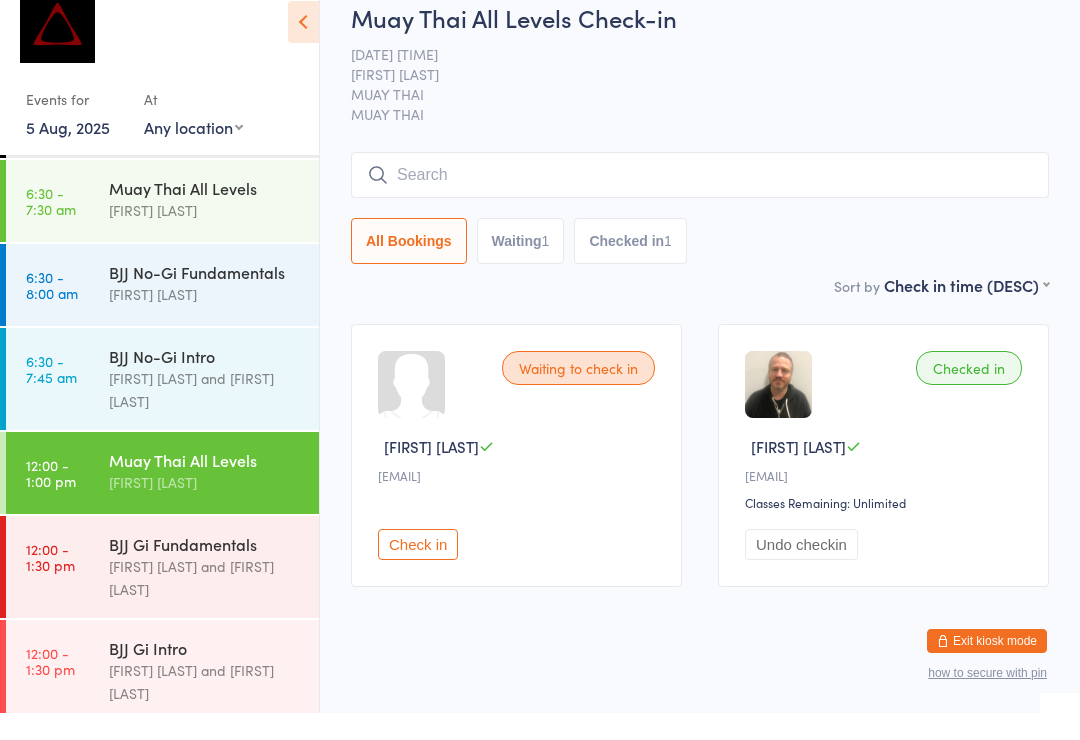 scroll, scrollTop: 83, scrollLeft: 0, axis: vertical 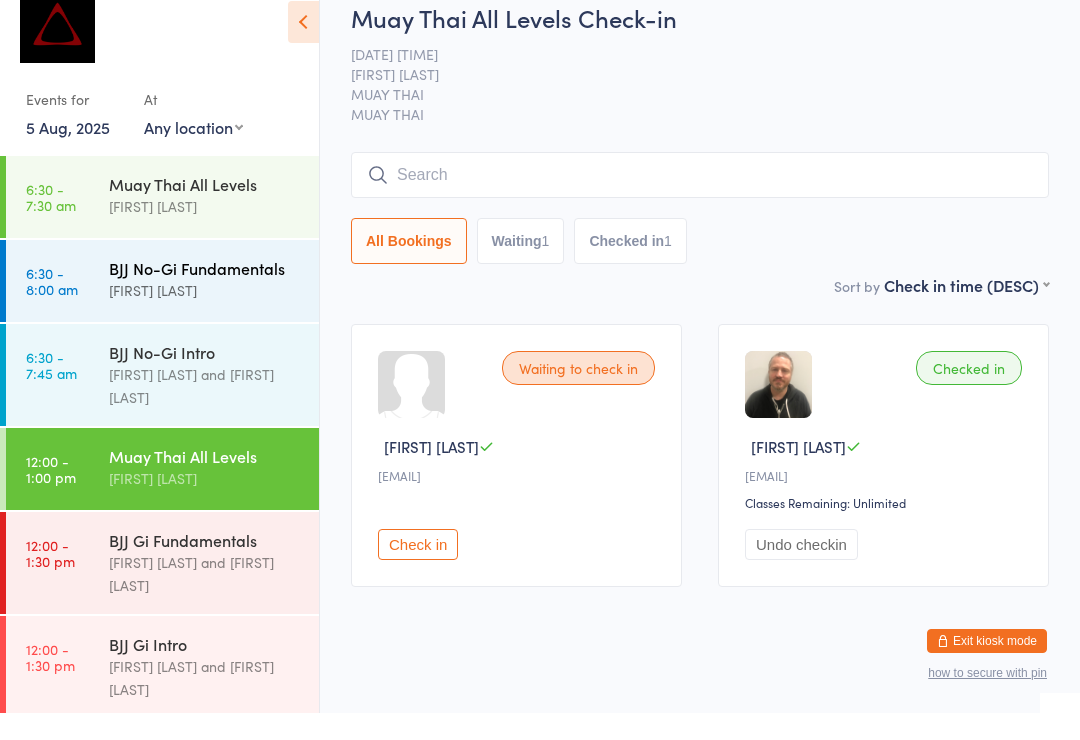 click on "BJJ No-Gi Fundamentals" at bounding box center [205, 295] 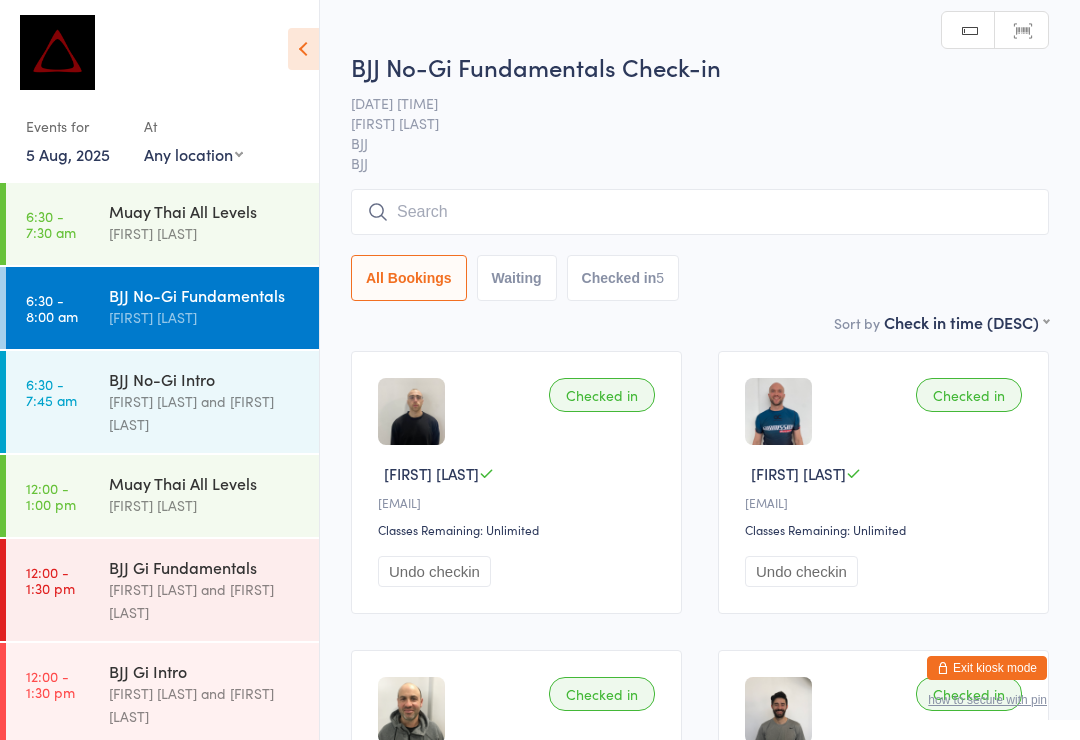 click at bounding box center (700, 212) 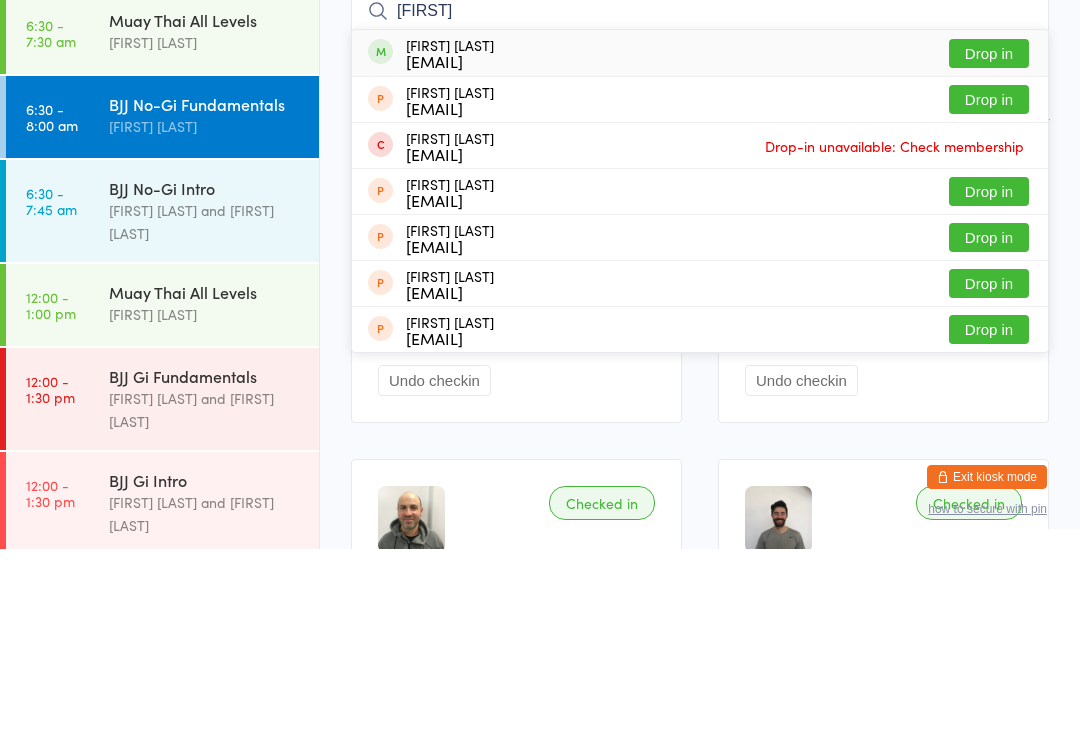 type on "[FIRST]" 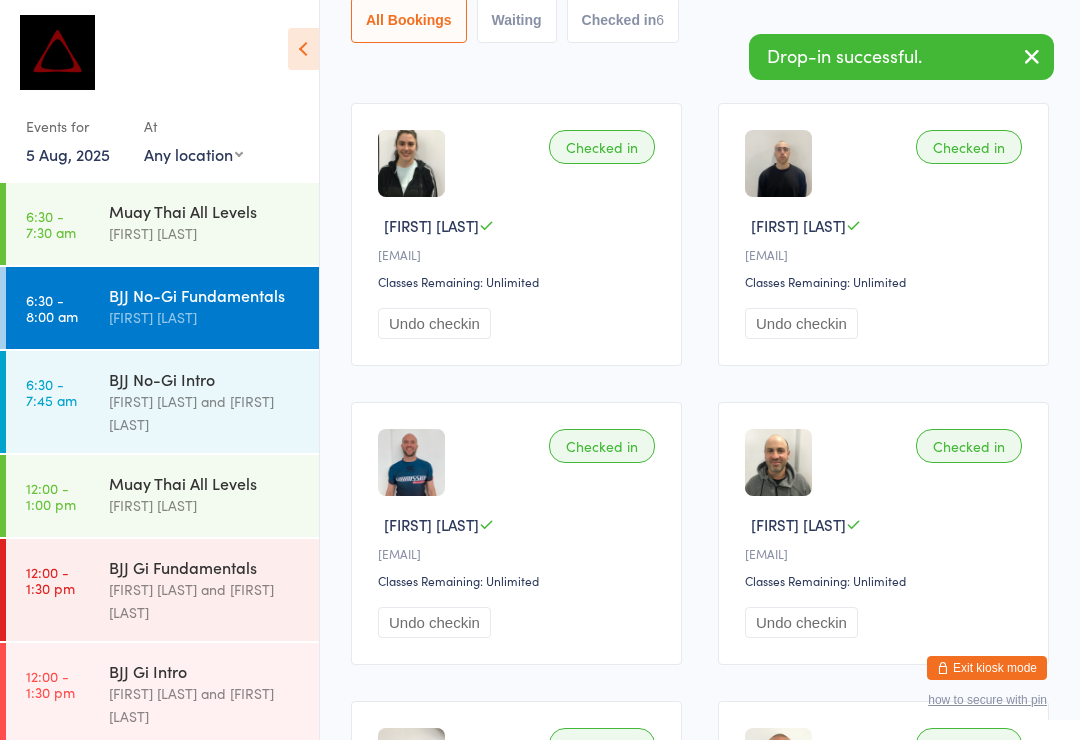 scroll, scrollTop: 0, scrollLeft: 0, axis: both 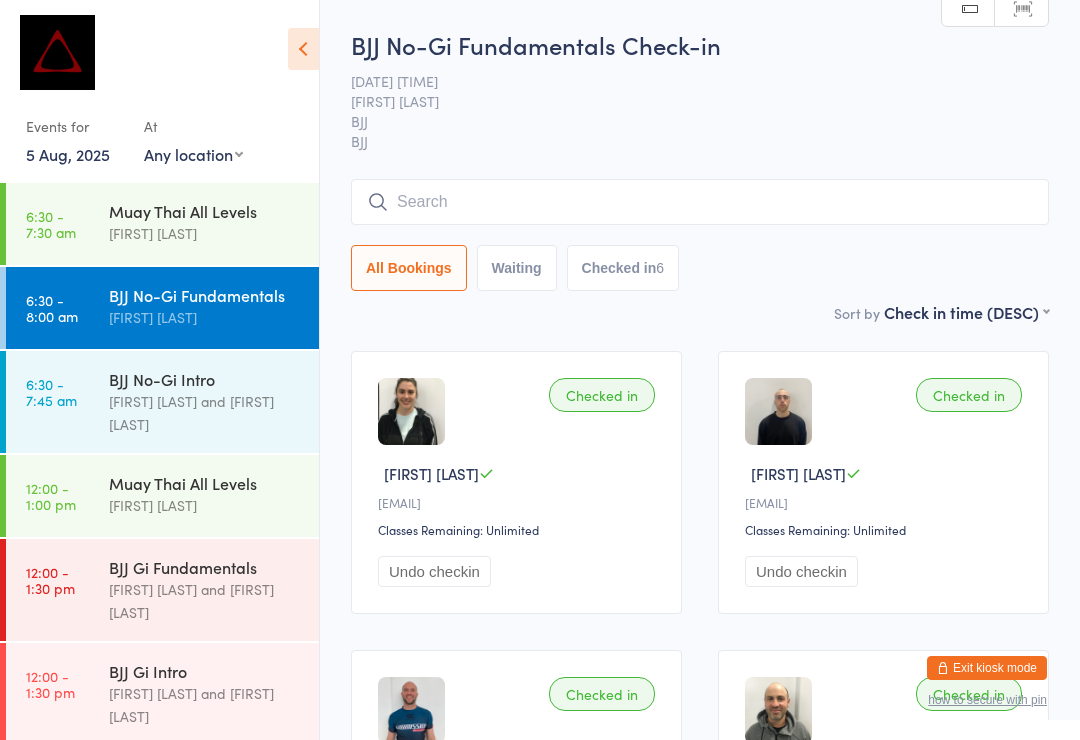 click at bounding box center [700, 202] 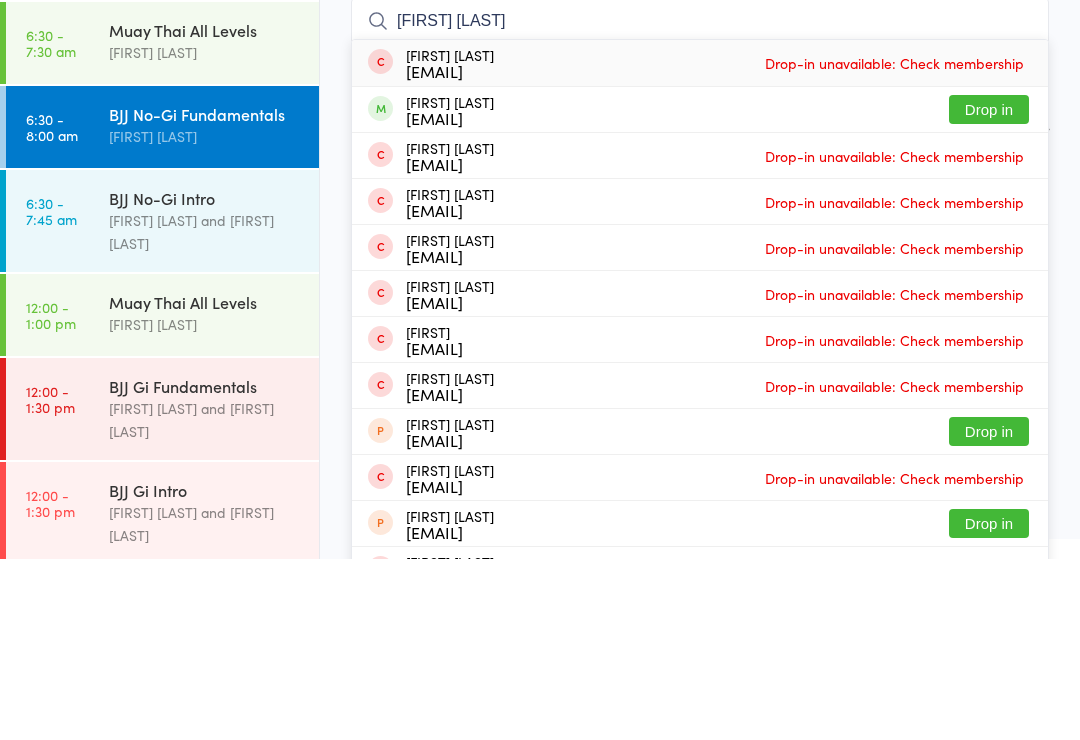 type on "[FIRST] [LAST]" 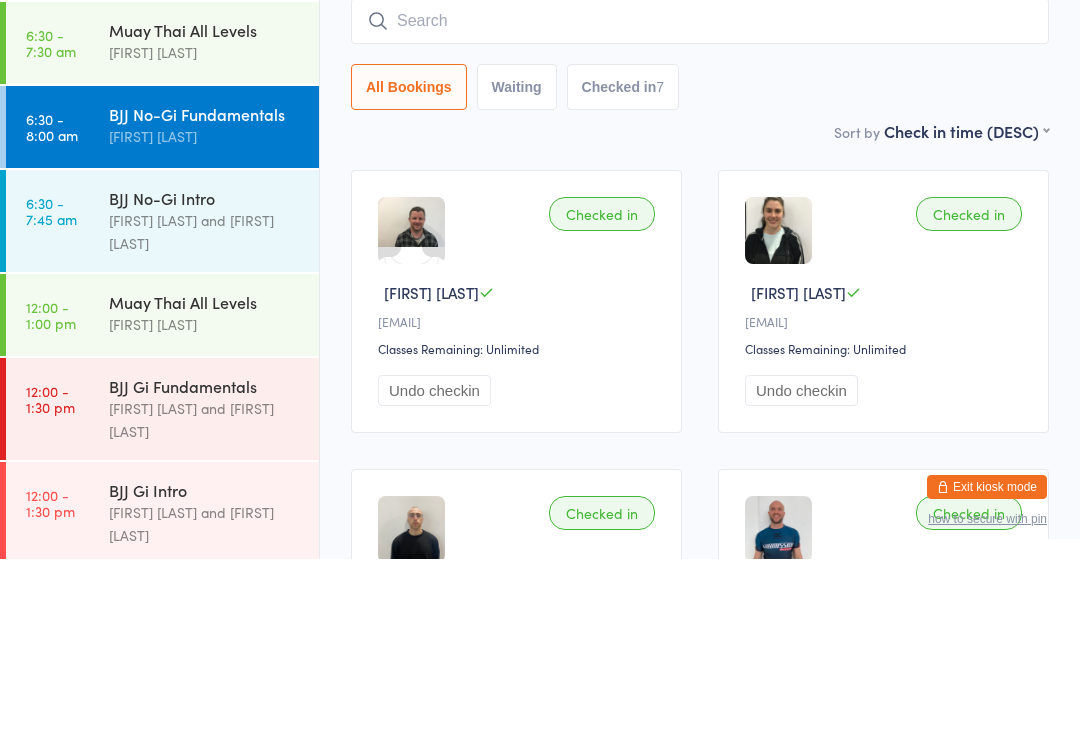 click at bounding box center (700, 202) 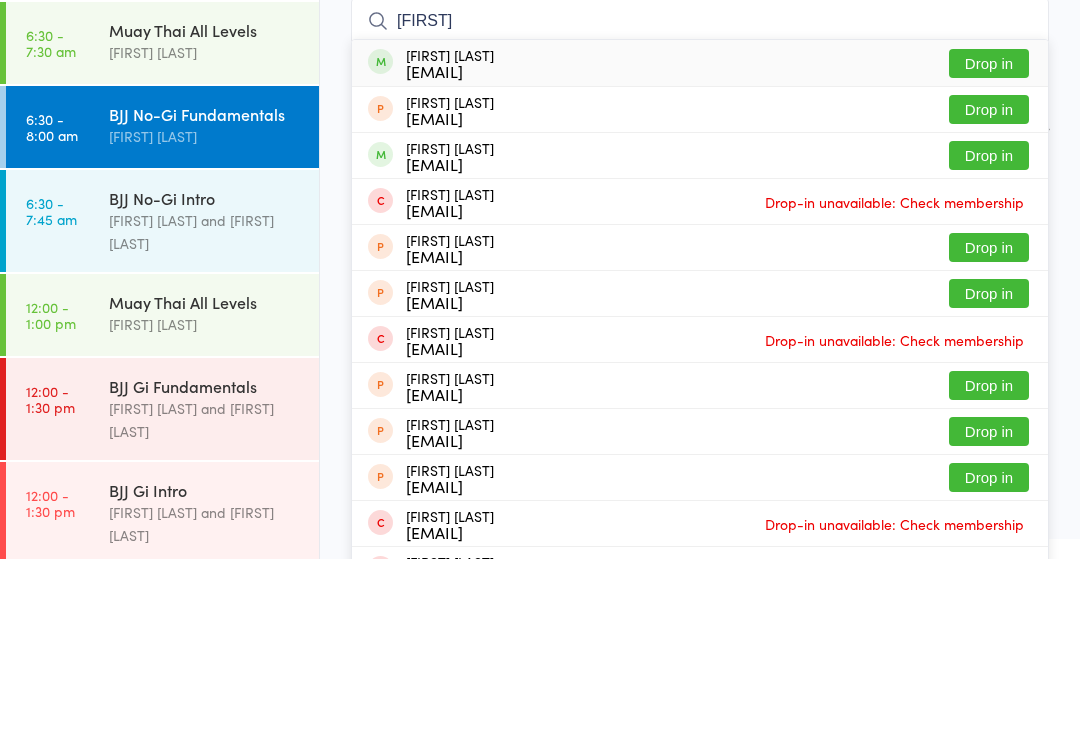 type on "[FIRST]" 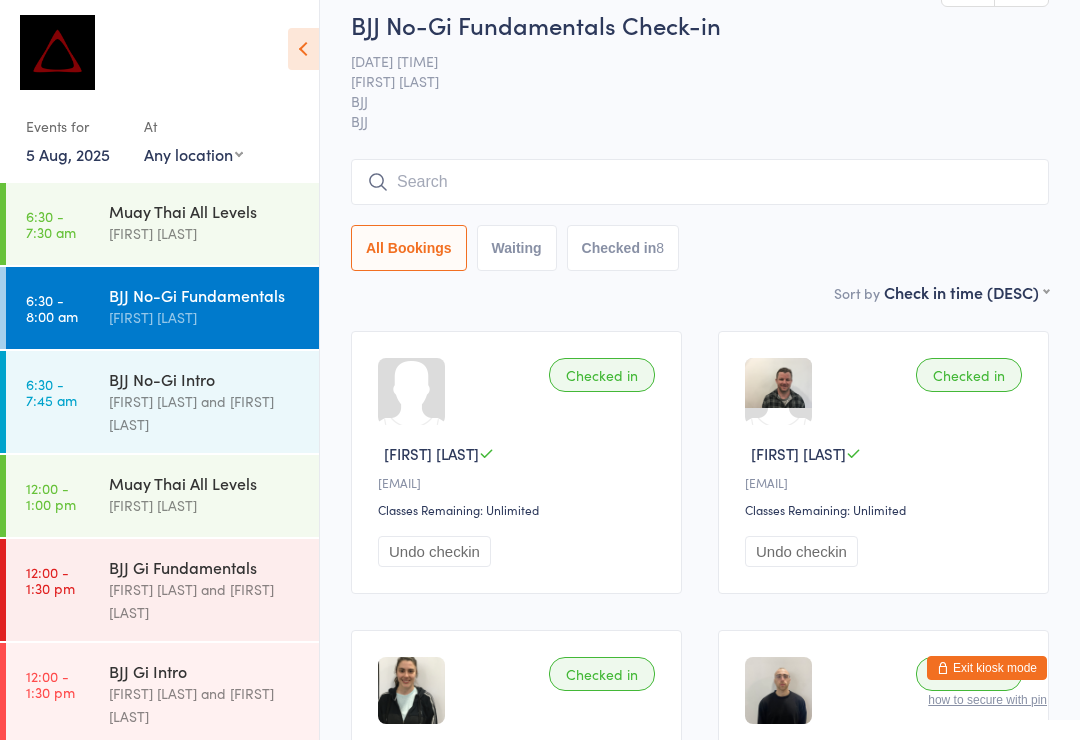 scroll, scrollTop: 0, scrollLeft: 0, axis: both 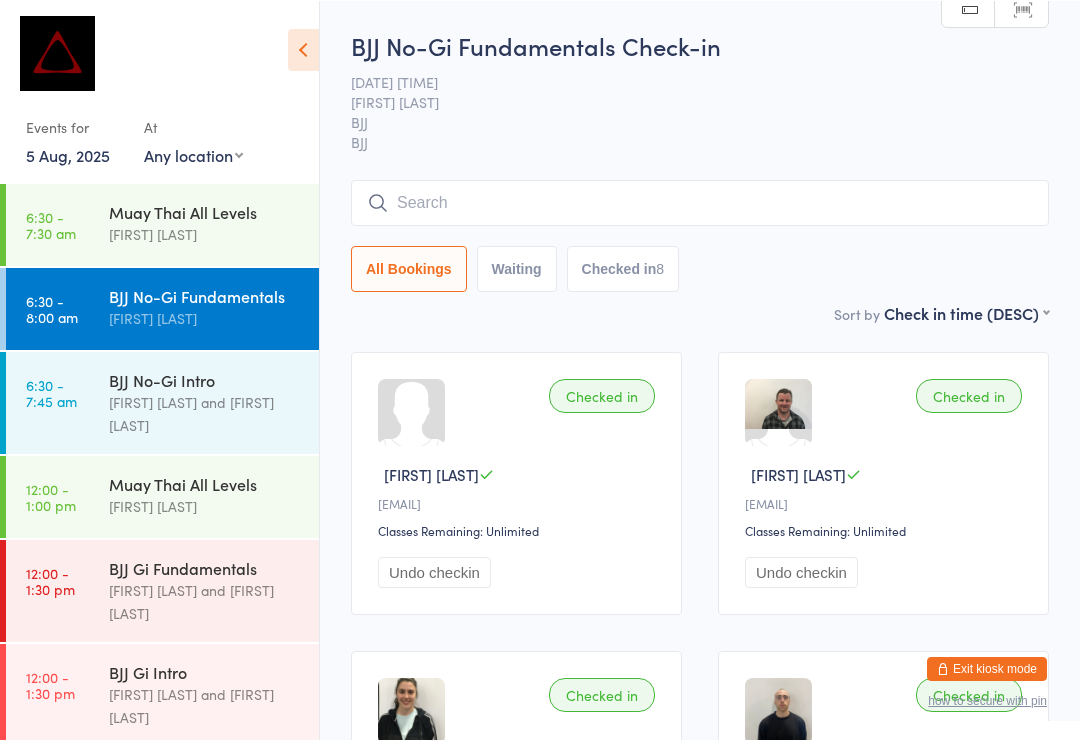 click at bounding box center (700, 202) 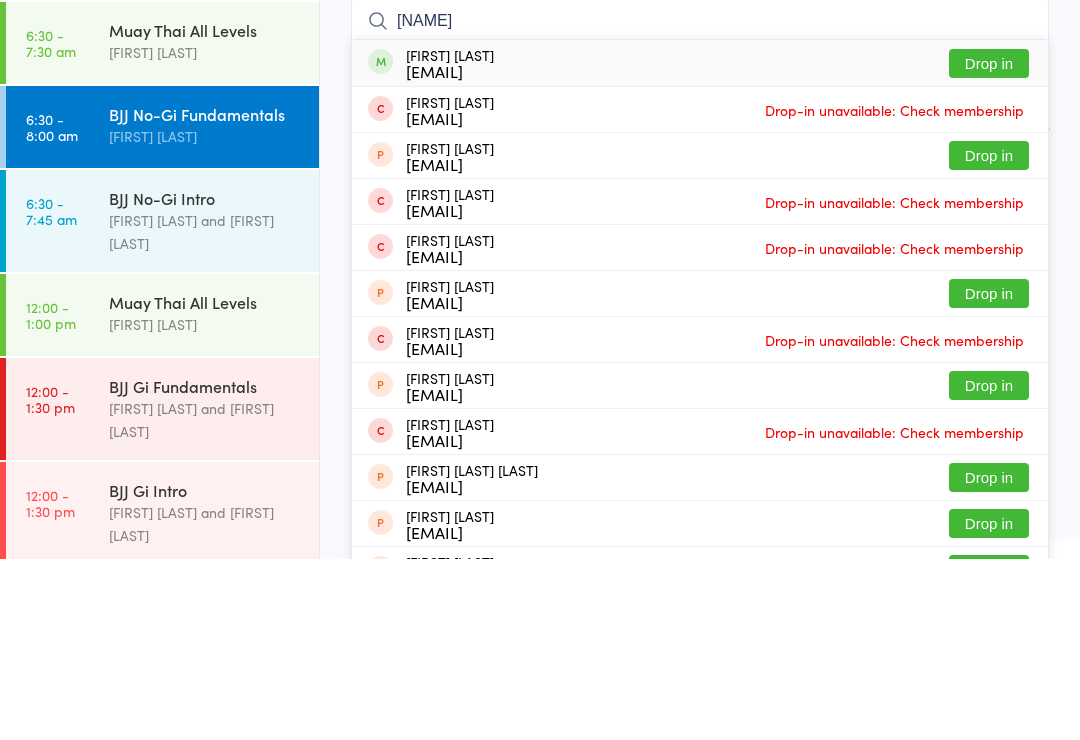 type on "[NAME]" 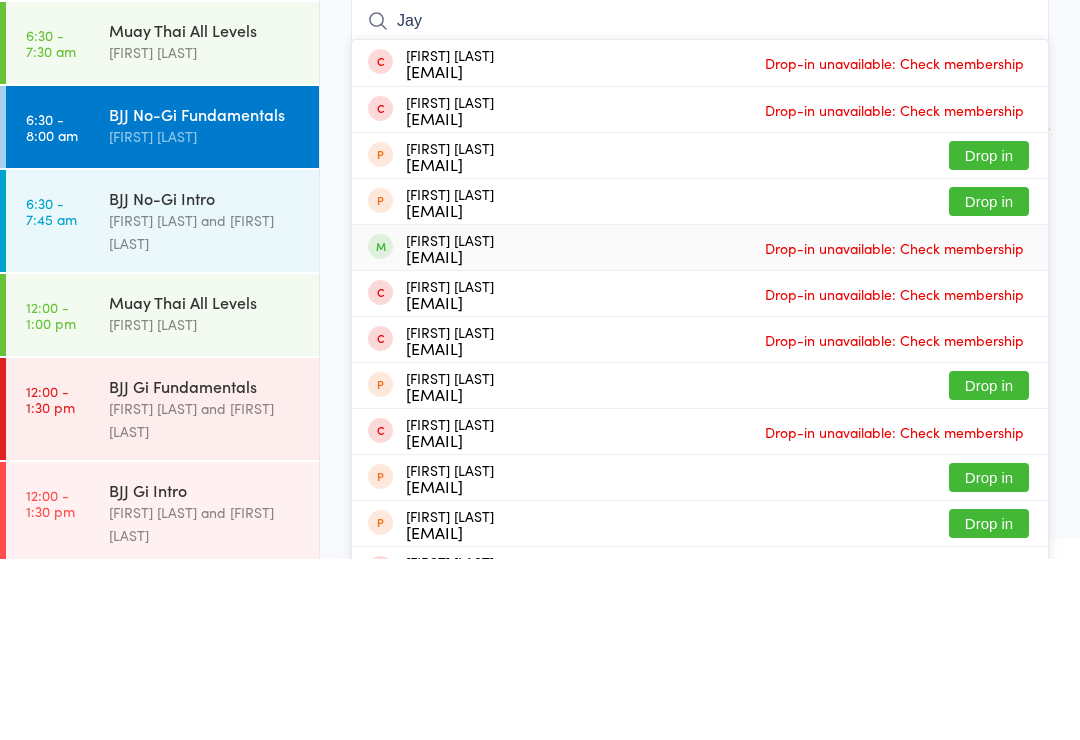 type on "Jay" 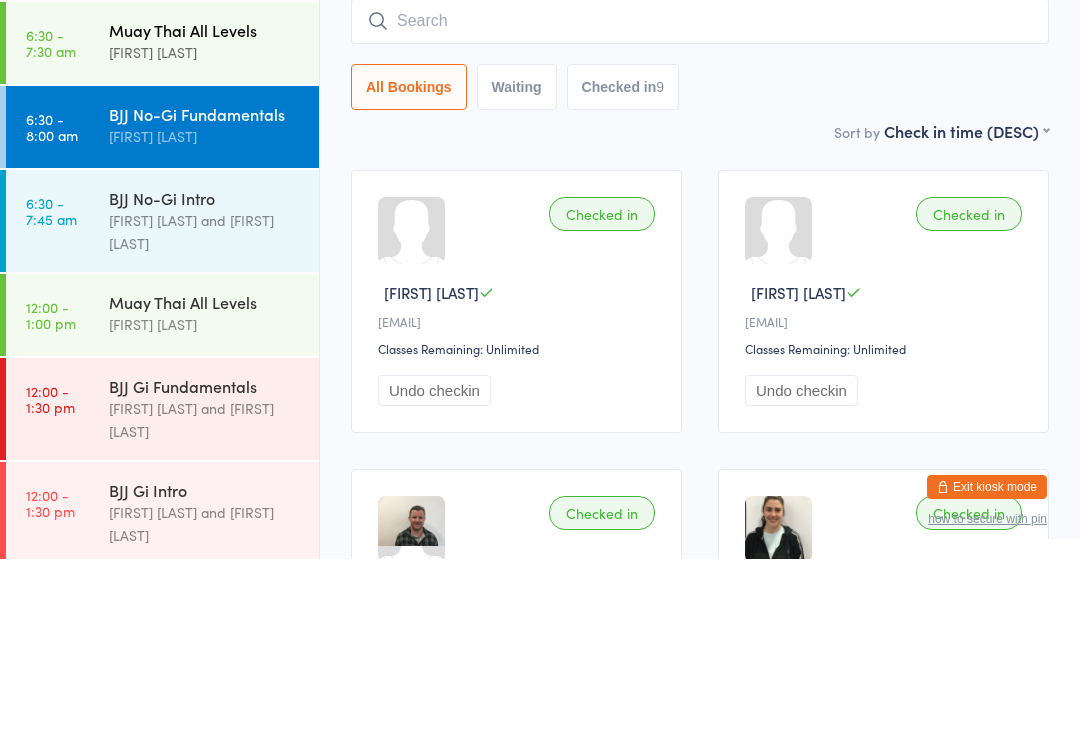 click on "[TIME] - [TIME] [ACTIVITY] [FIRST] [LAST]" at bounding box center [162, 224] 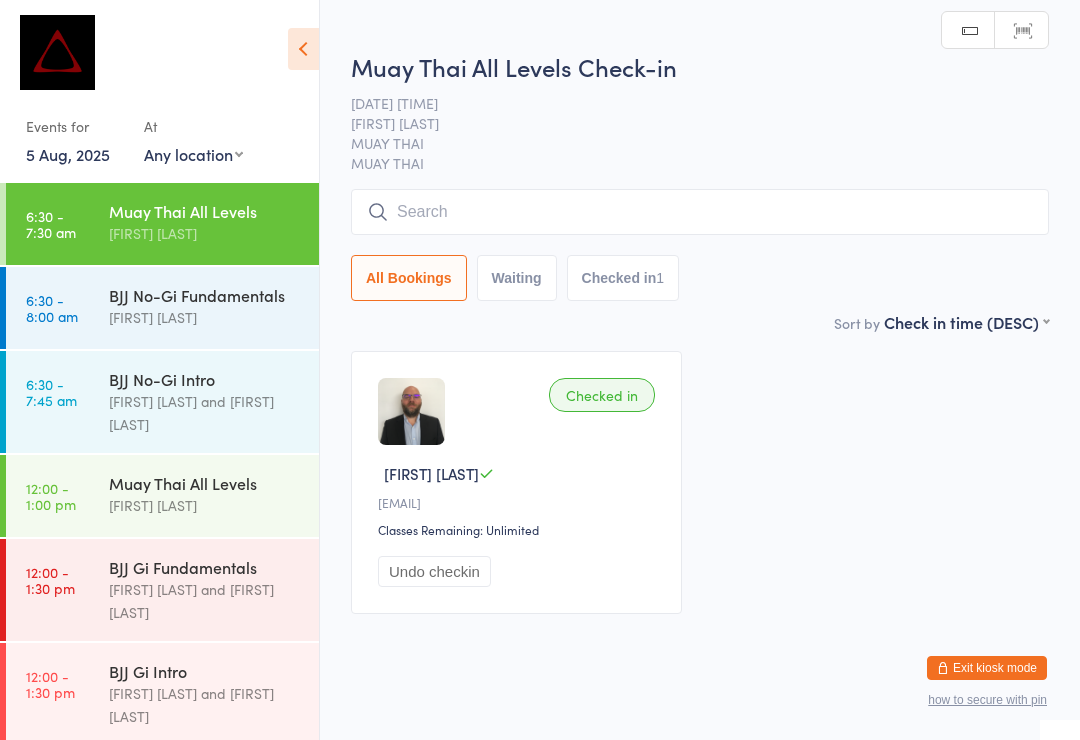 click at bounding box center [700, 212] 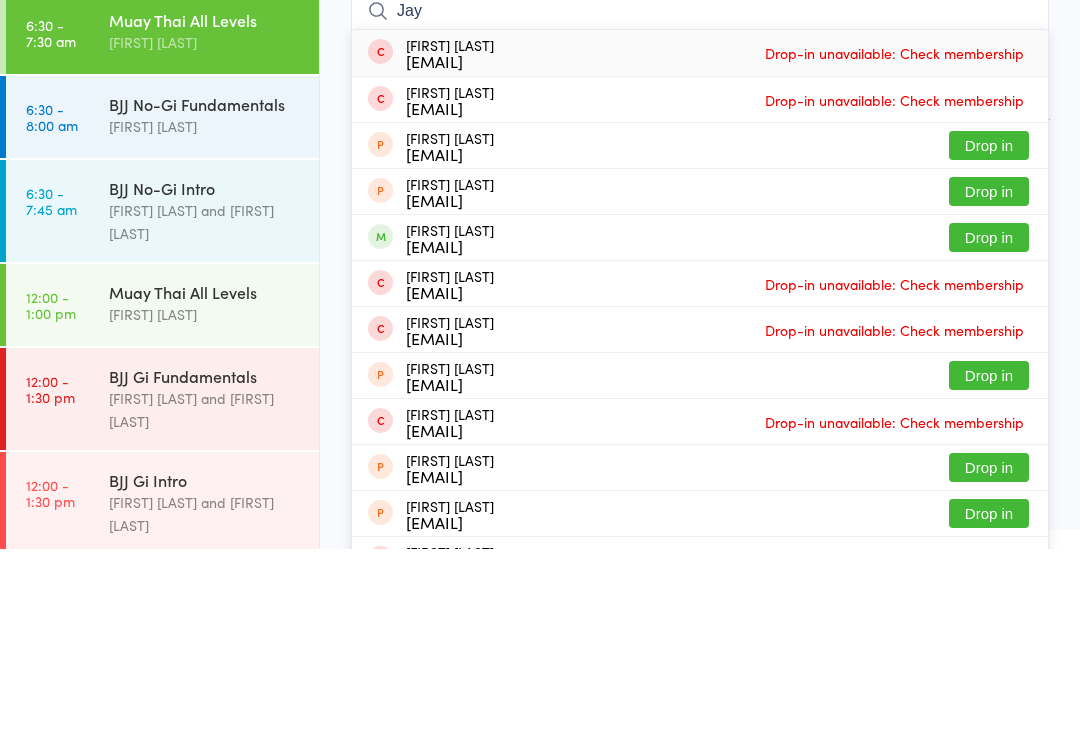 type on "Jay" 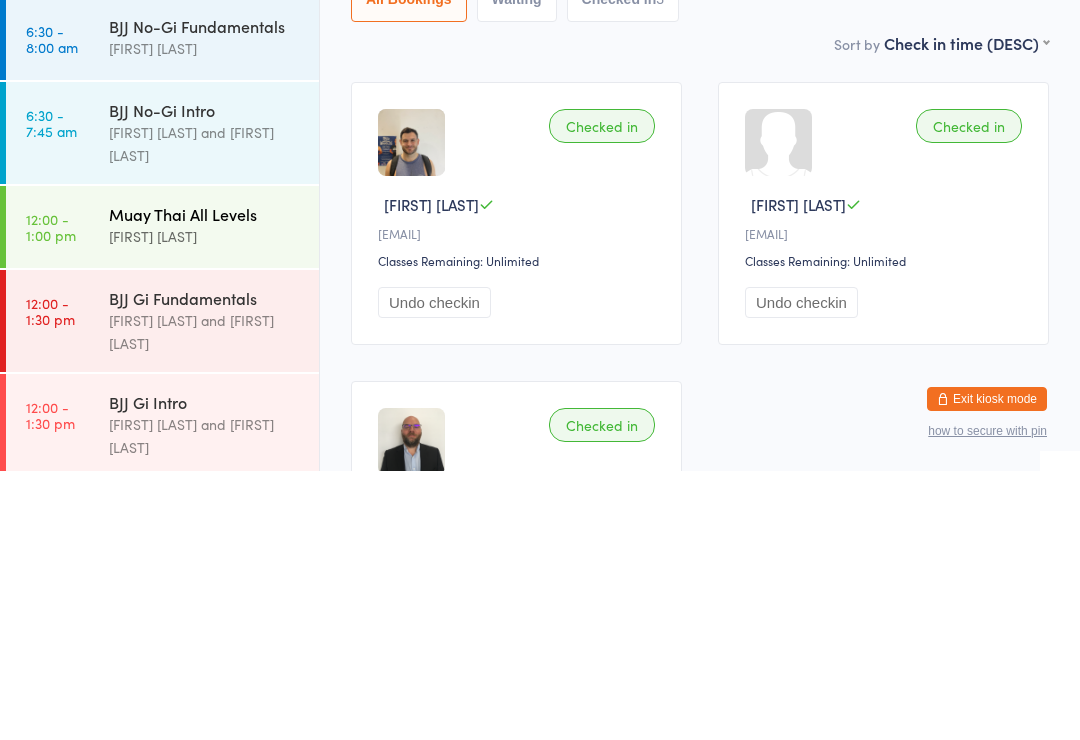click on "Muay Thai All Levels" at bounding box center (205, 483) 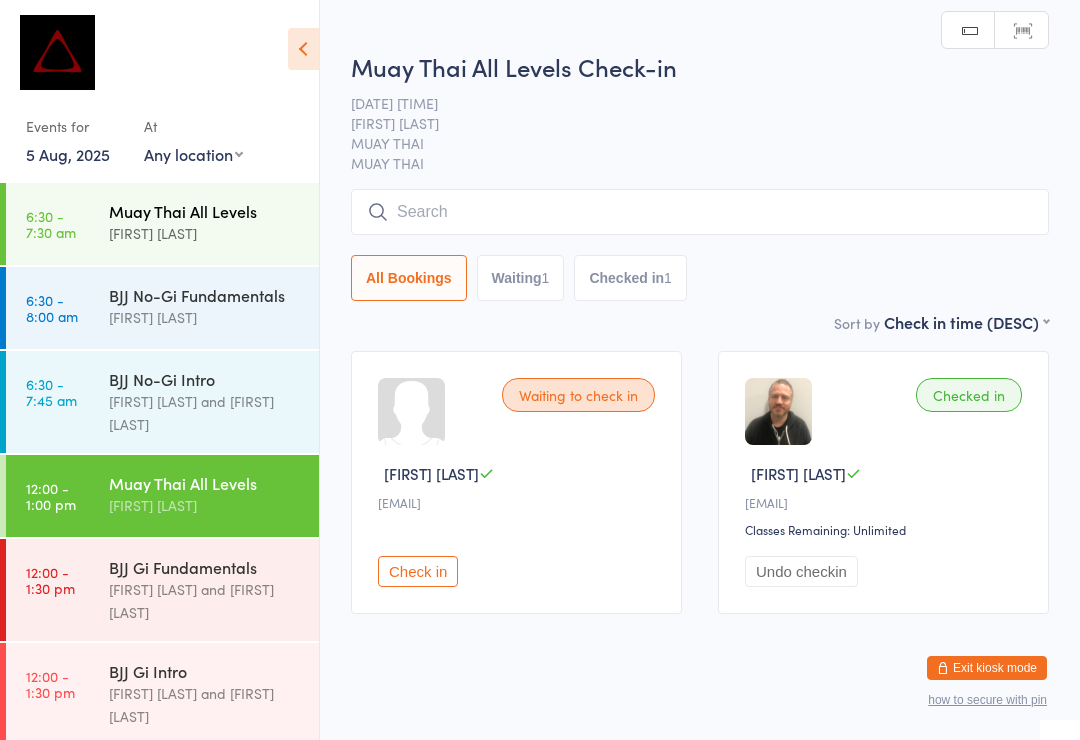 click on "[TIME] - [TIME] [ACTIVITY] [FIRST] [LAST]" at bounding box center [162, 224] 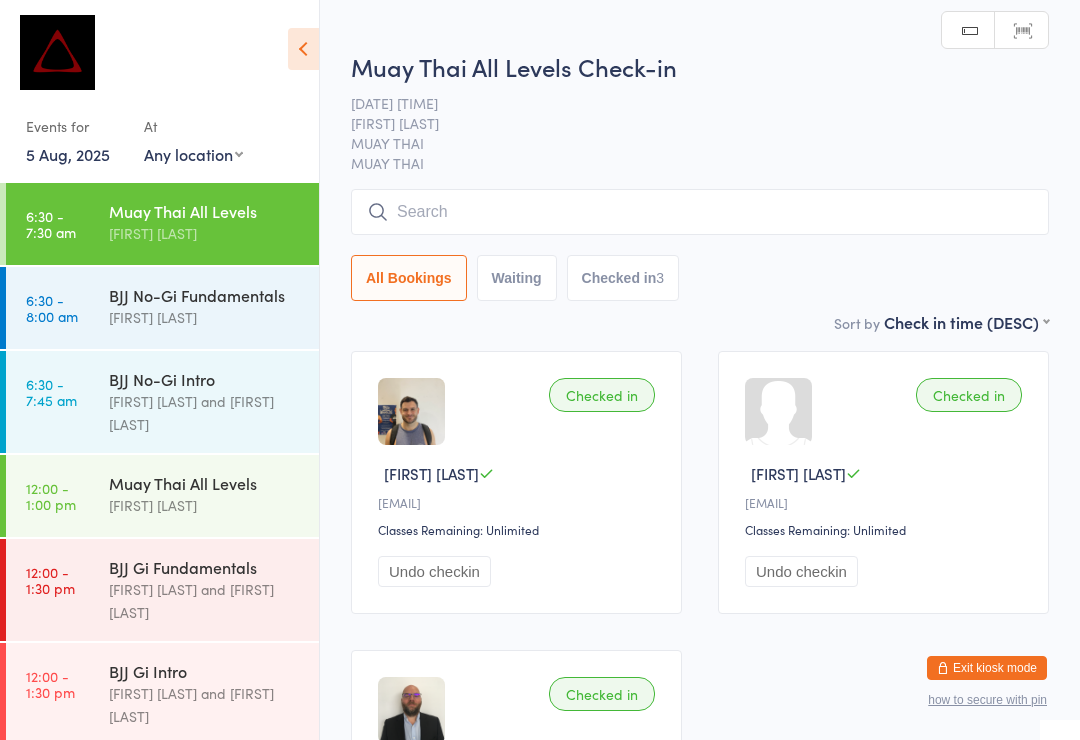click at bounding box center (700, 212) 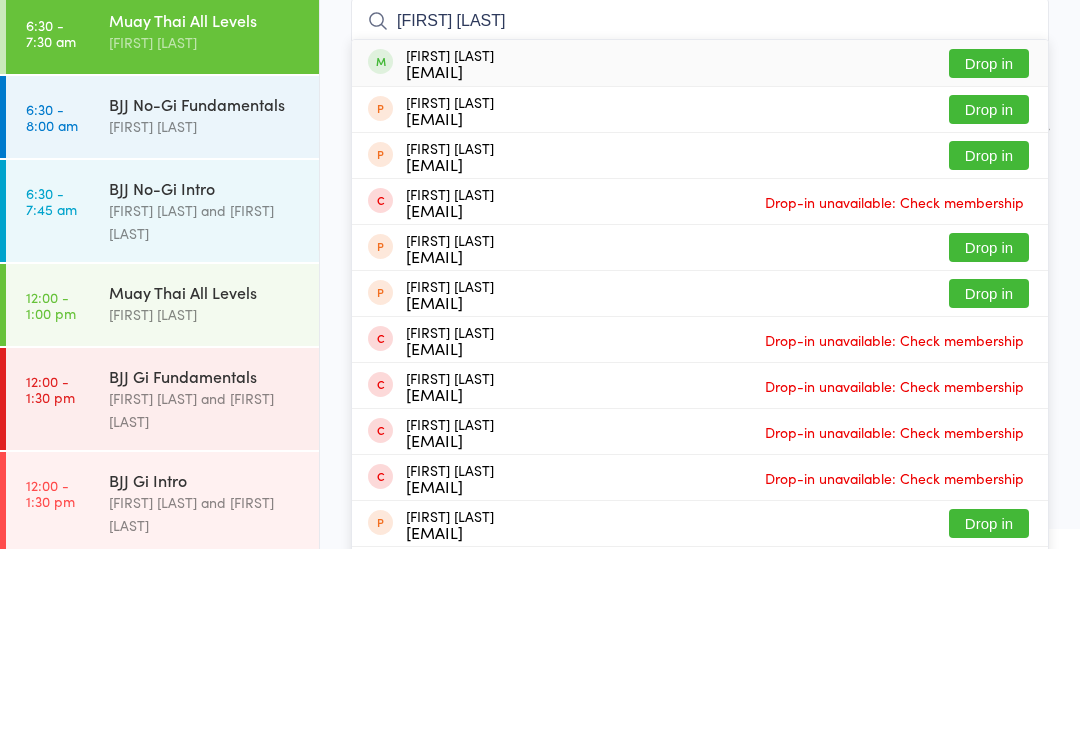 type on "[FIRST] [LAST]" 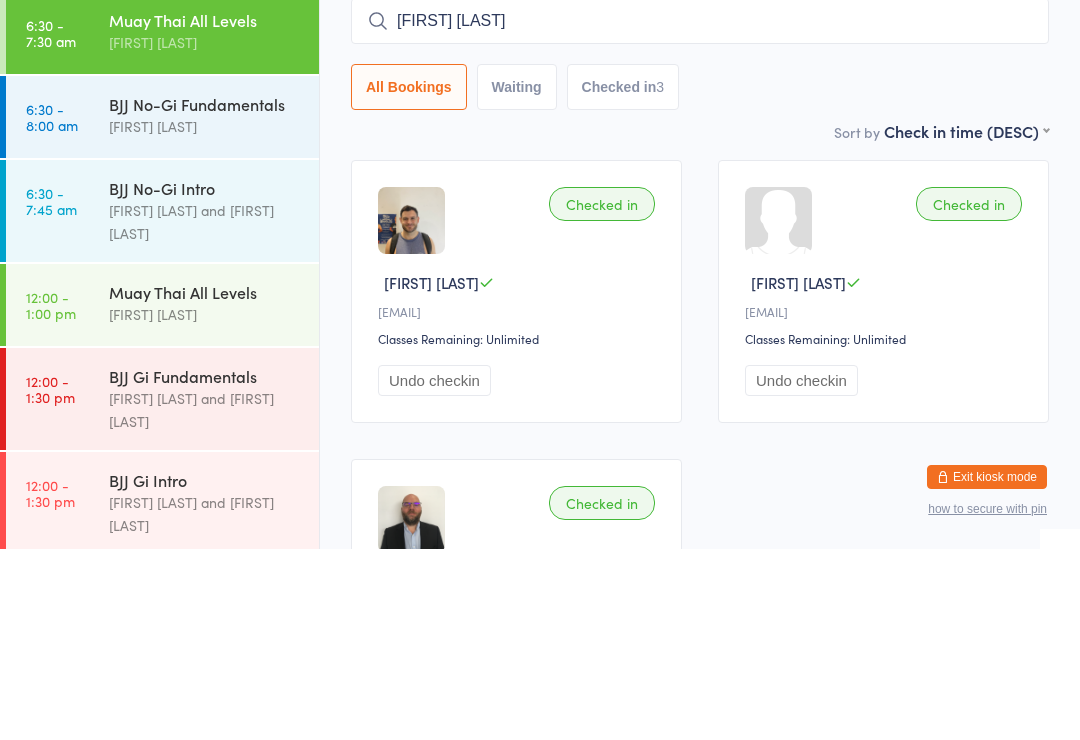 type 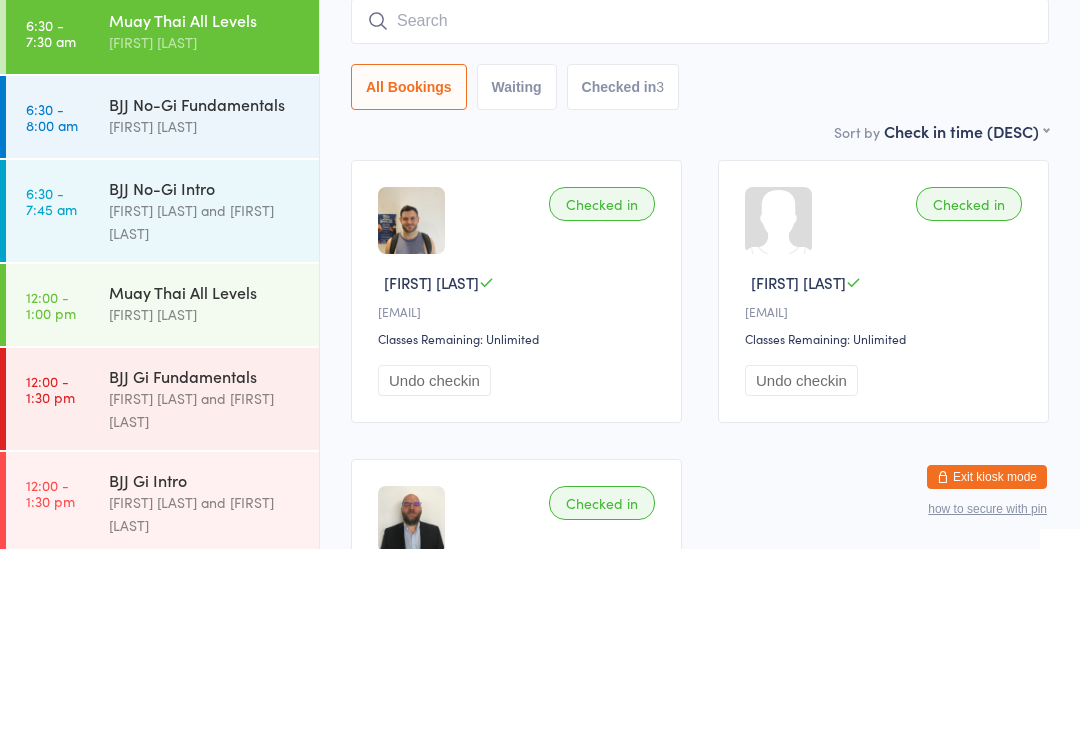 scroll, scrollTop: 191, scrollLeft: 0, axis: vertical 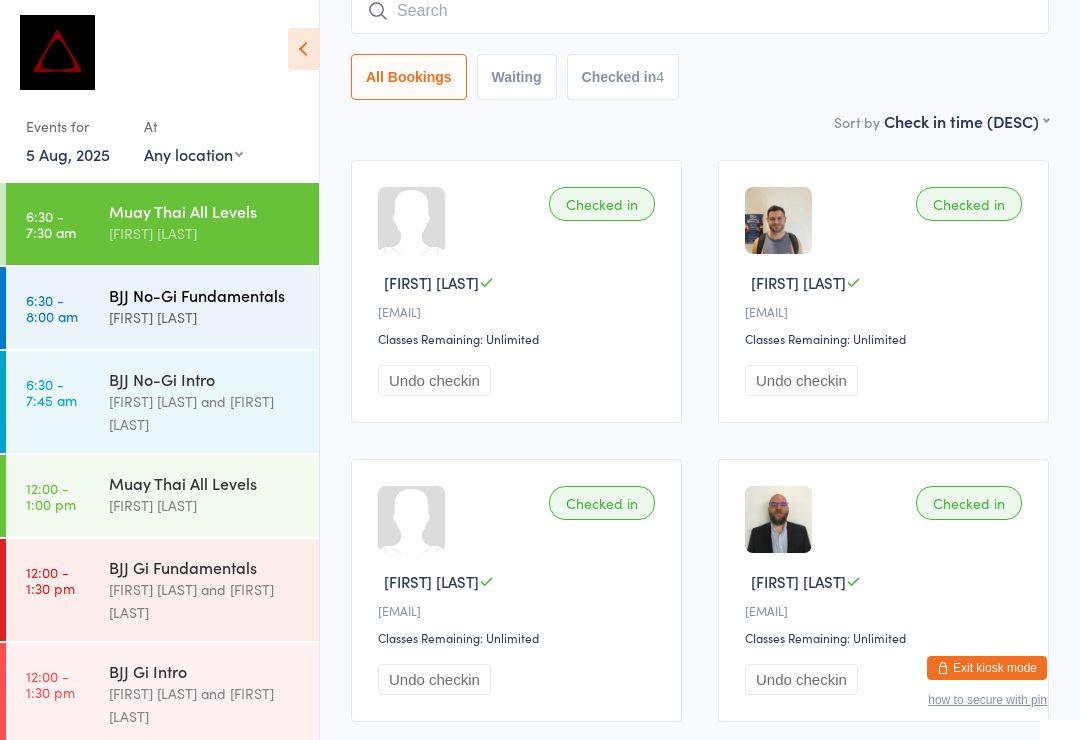 click on "BJJ No-Gi Fundamentals" at bounding box center (205, 295) 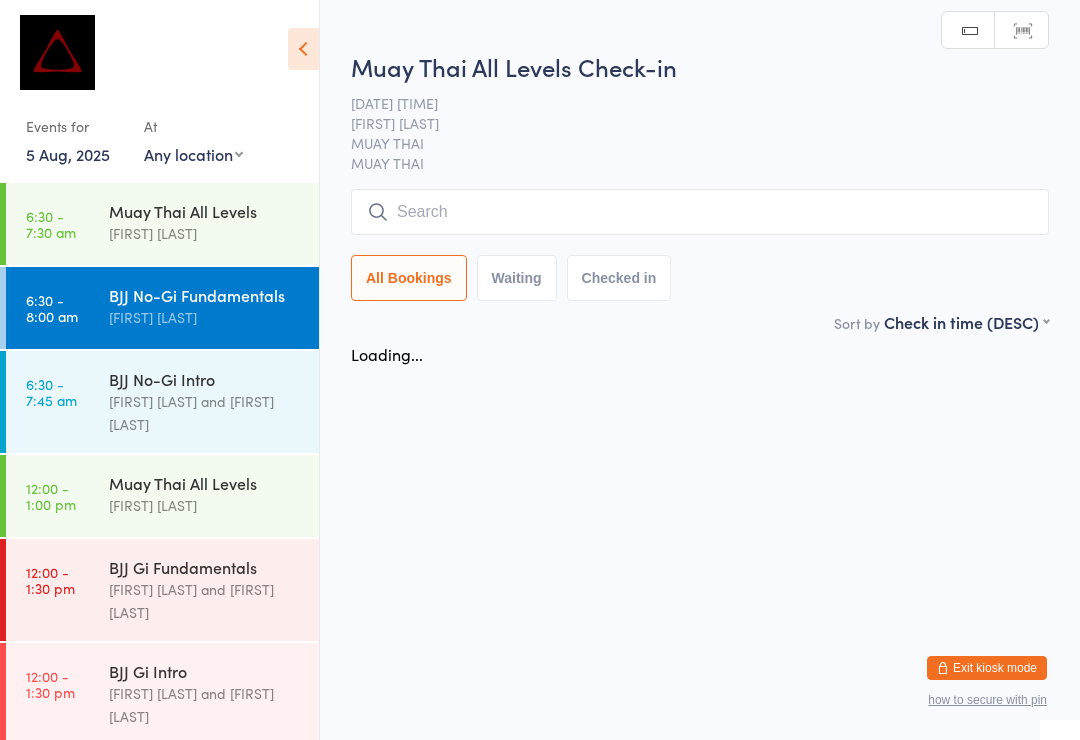 scroll, scrollTop: 0, scrollLeft: 0, axis: both 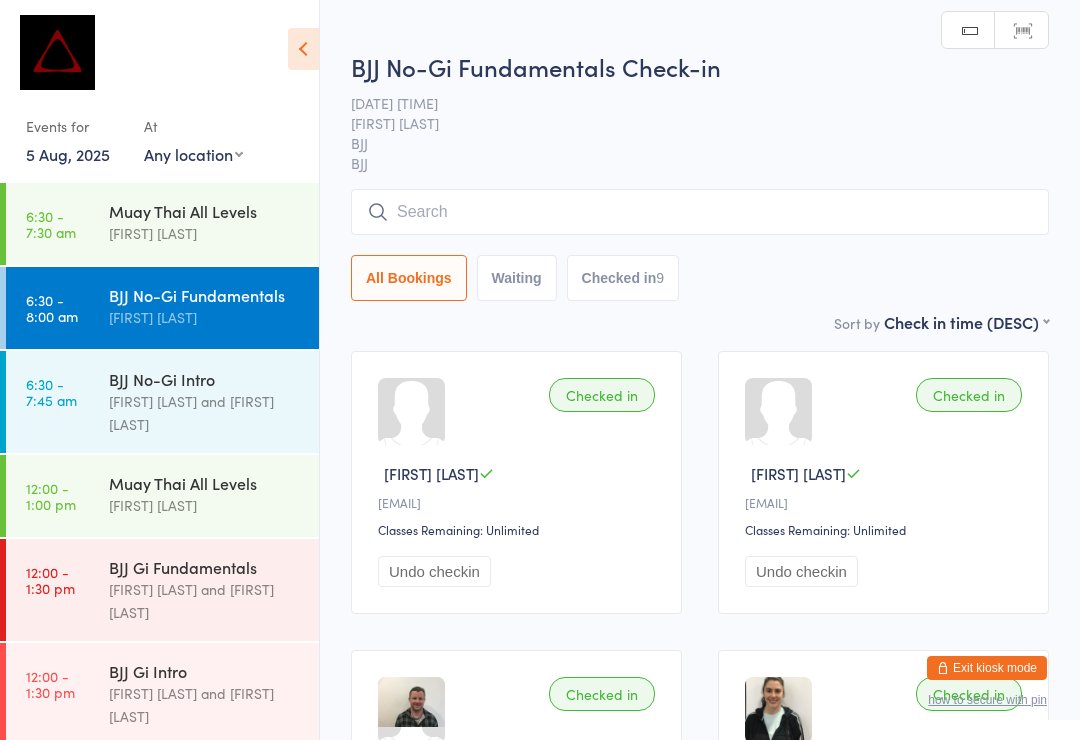 click at bounding box center [700, 212] 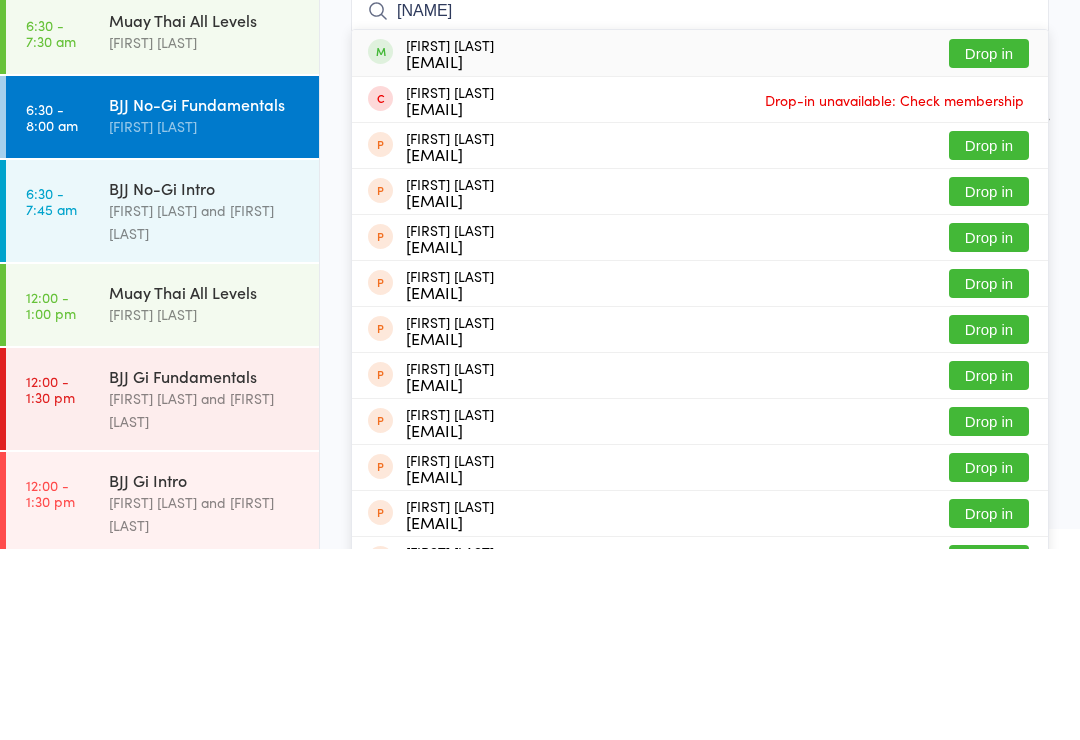 type on "[NAME]" 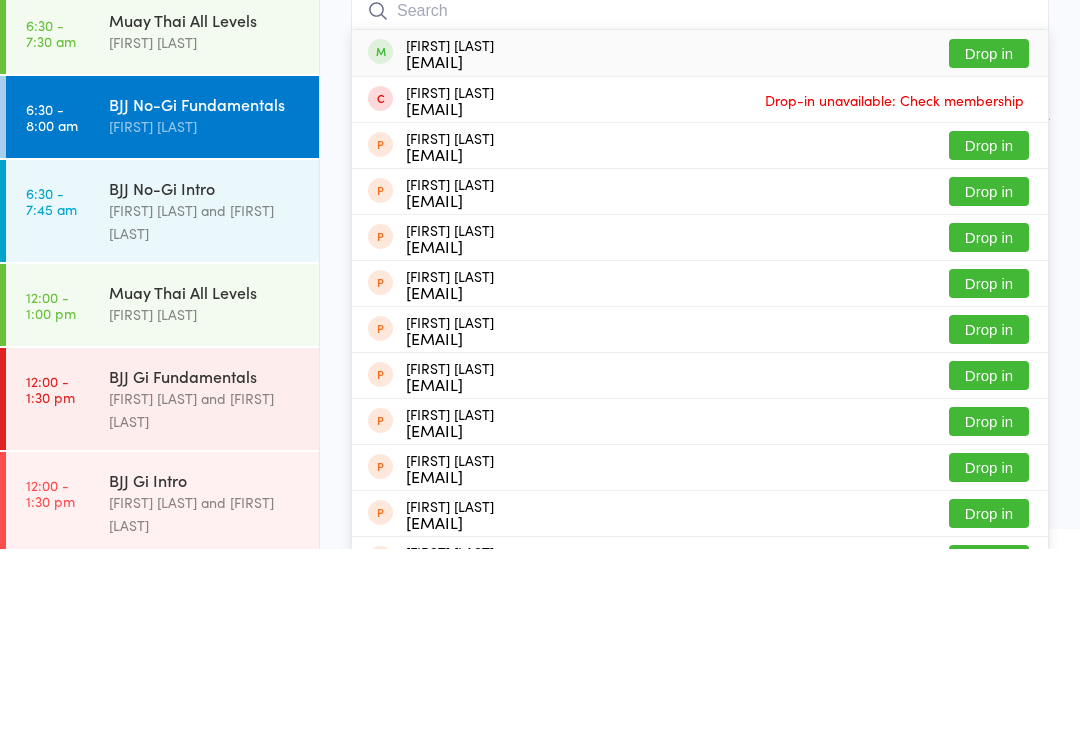 scroll, scrollTop: 191, scrollLeft: 0, axis: vertical 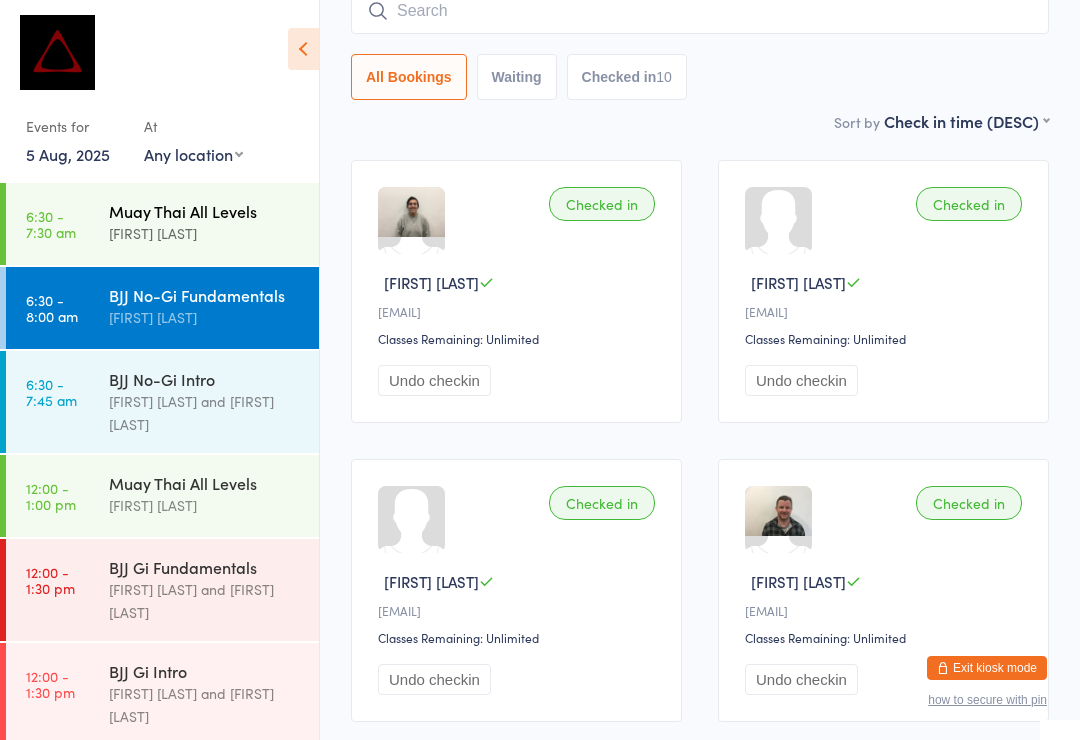 click on "Muay Thai All Levels" at bounding box center (205, 211) 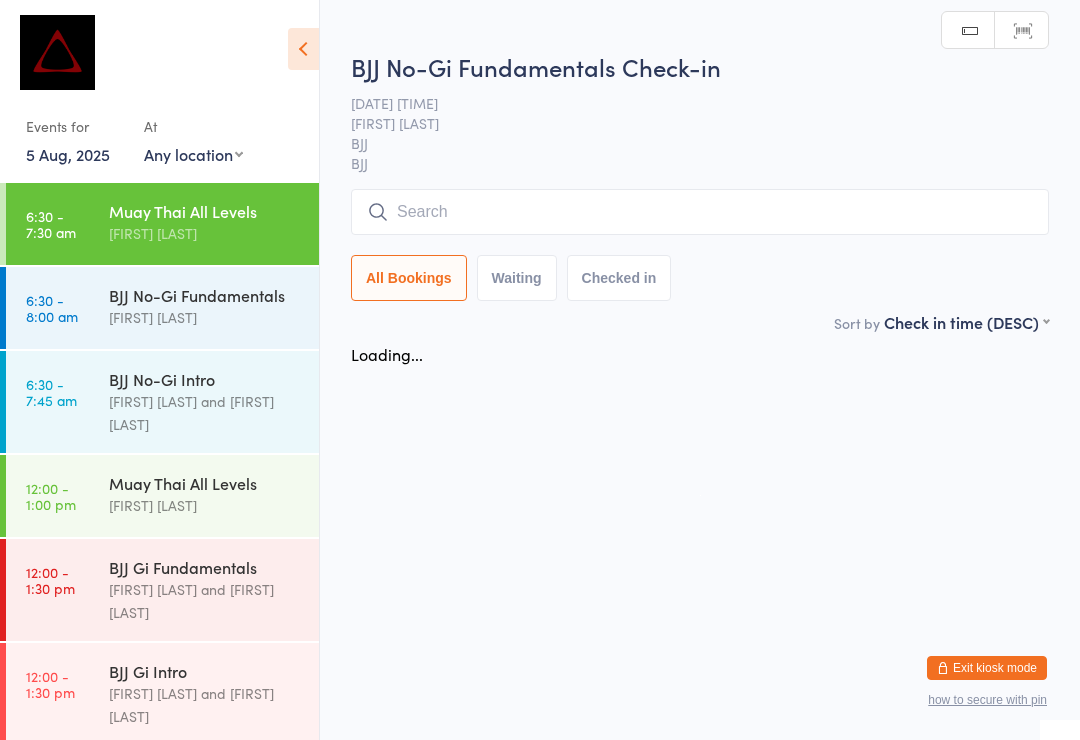 scroll, scrollTop: 0, scrollLeft: 0, axis: both 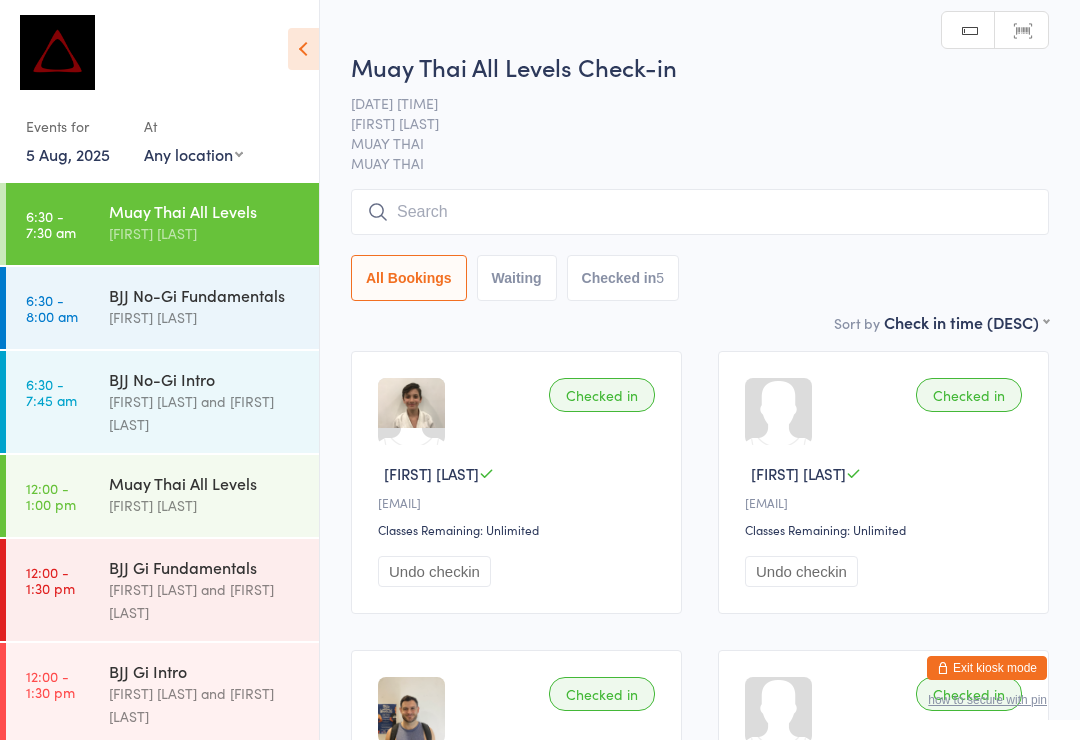 click at bounding box center (700, 212) 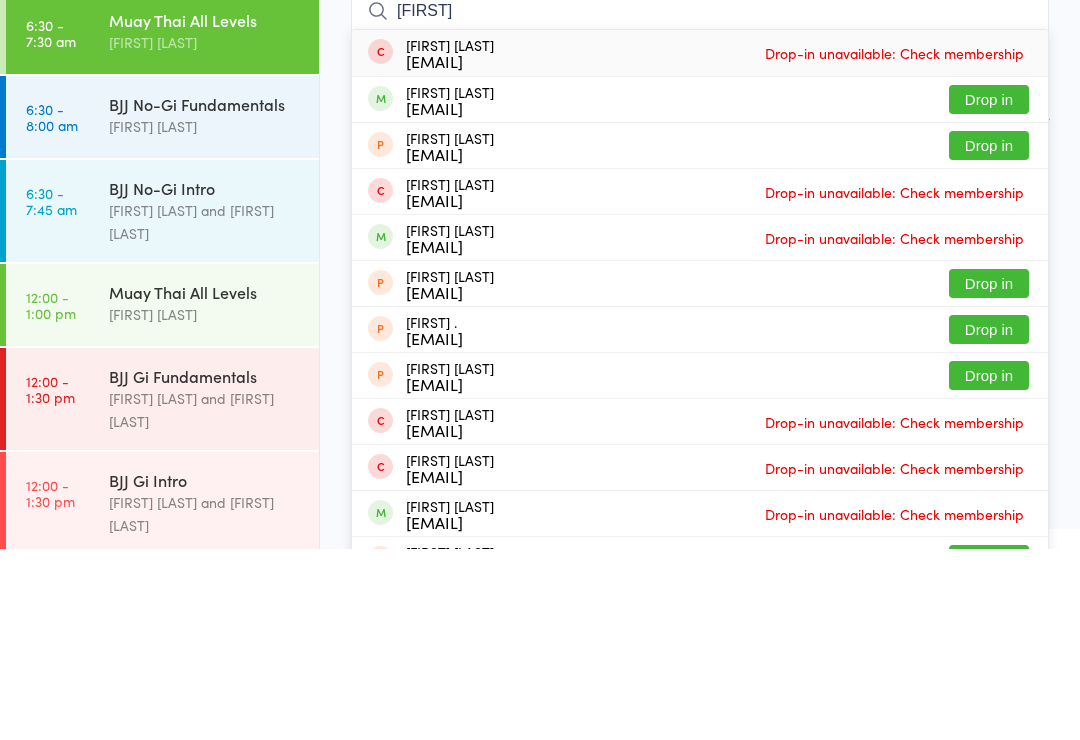 type on "[FIRST]" 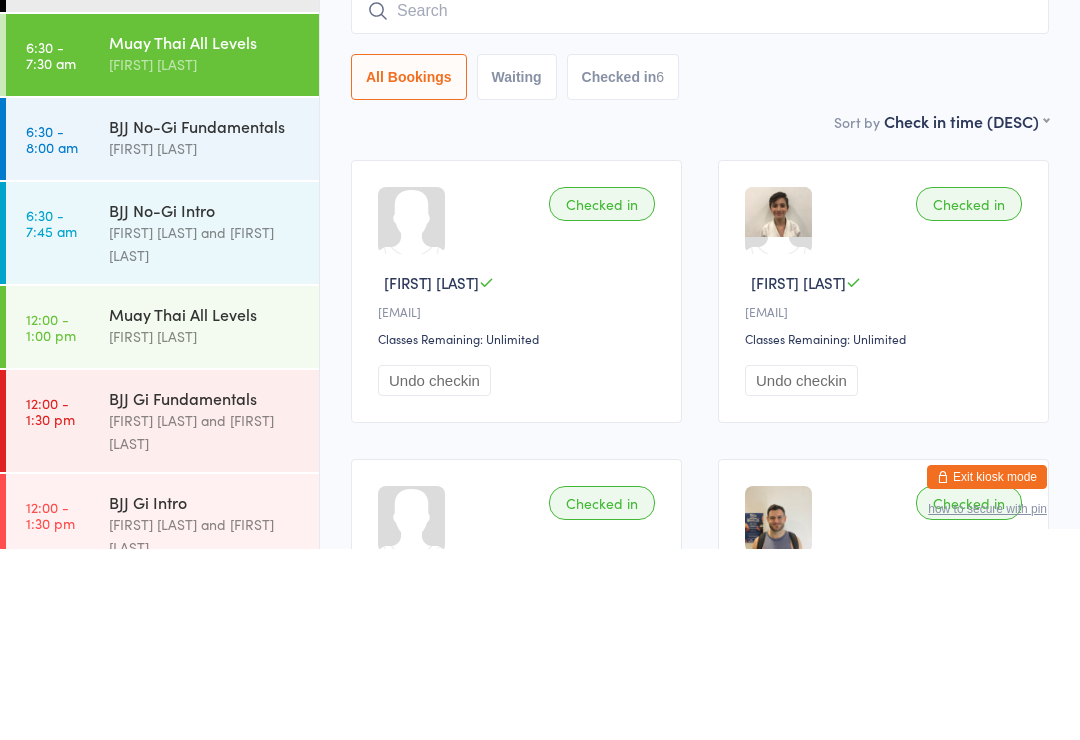 scroll, scrollTop: 65, scrollLeft: 0, axis: vertical 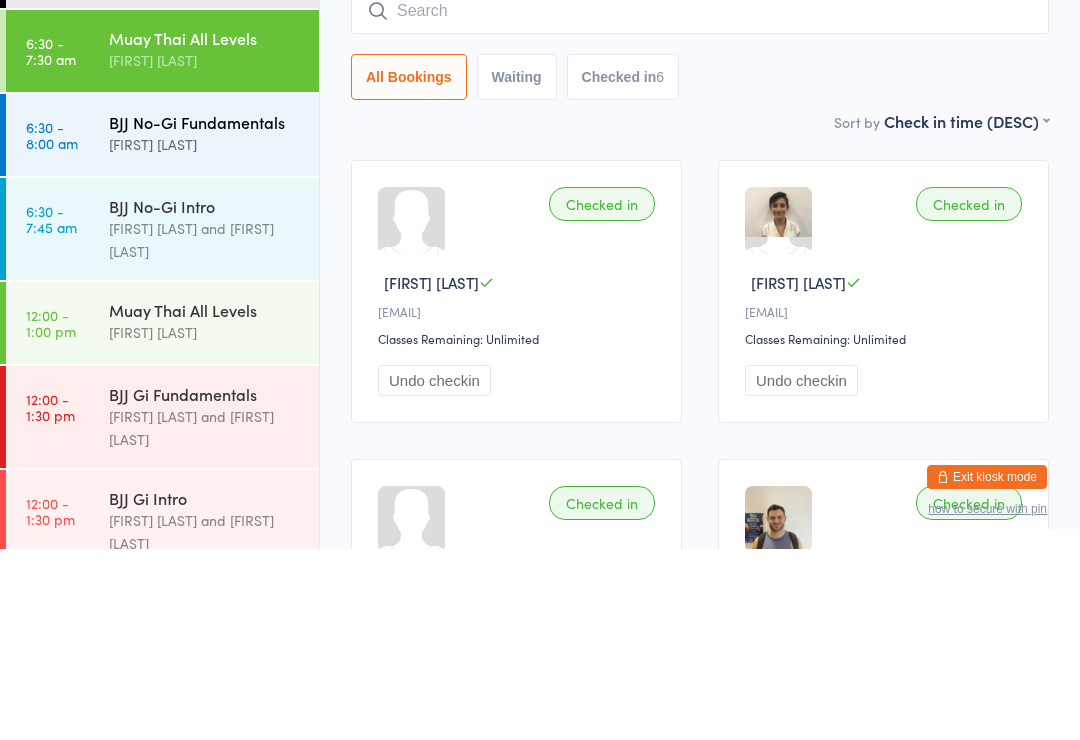 click on "[TIME] - [TIME] [ACTIVITY] [NAME]" at bounding box center [162, 326] 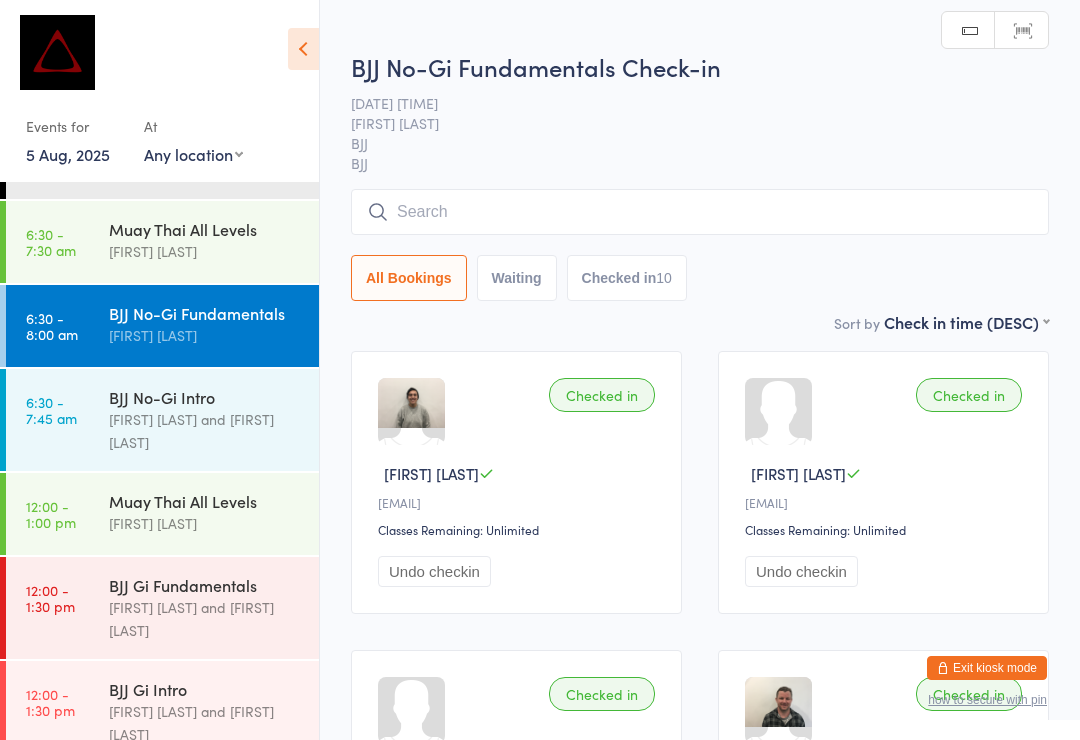 click at bounding box center [700, 212] 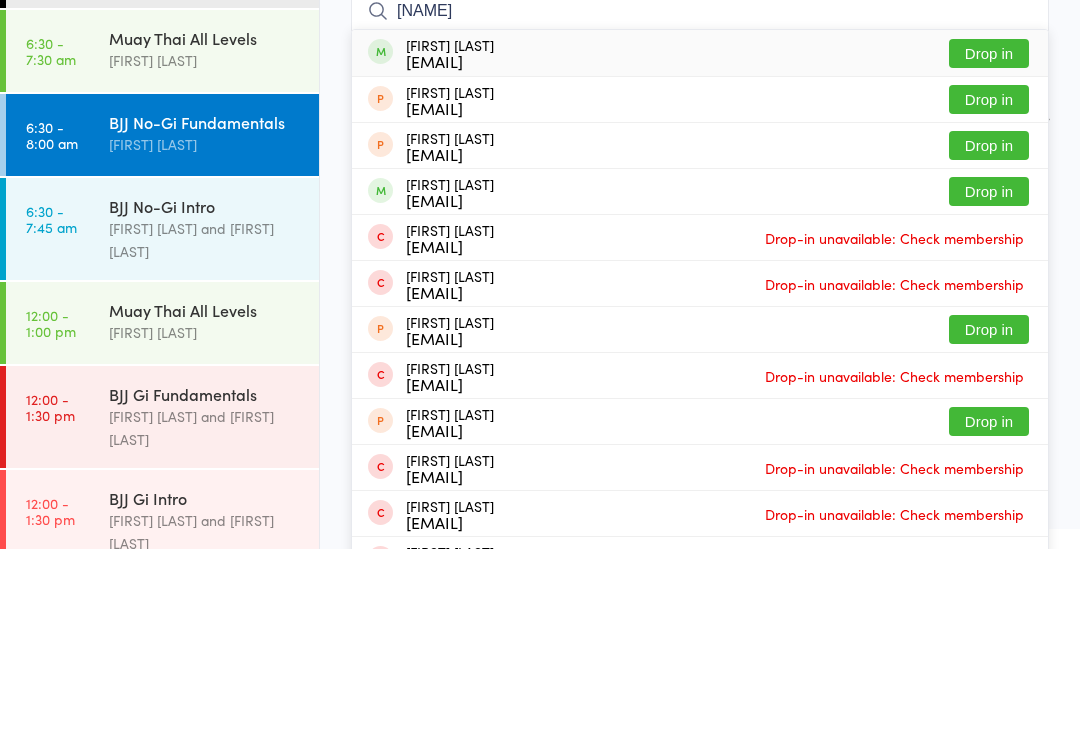 type on "[NAME]" 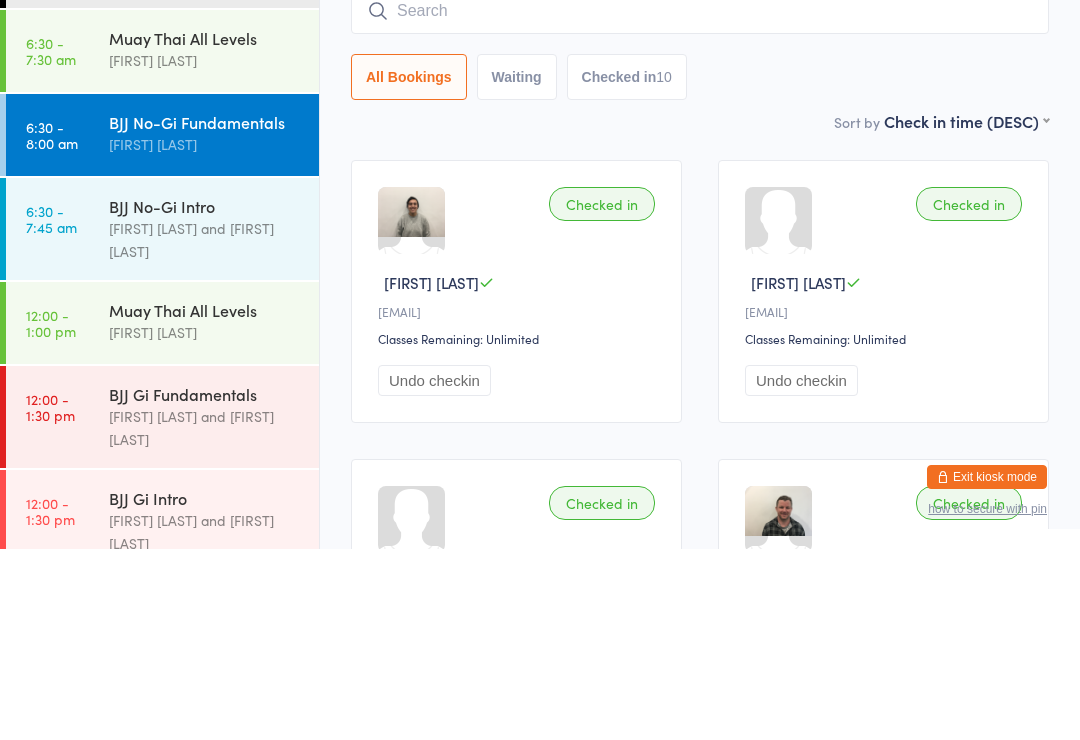 scroll, scrollTop: 191, scrollLeft: 0, axis: vertical 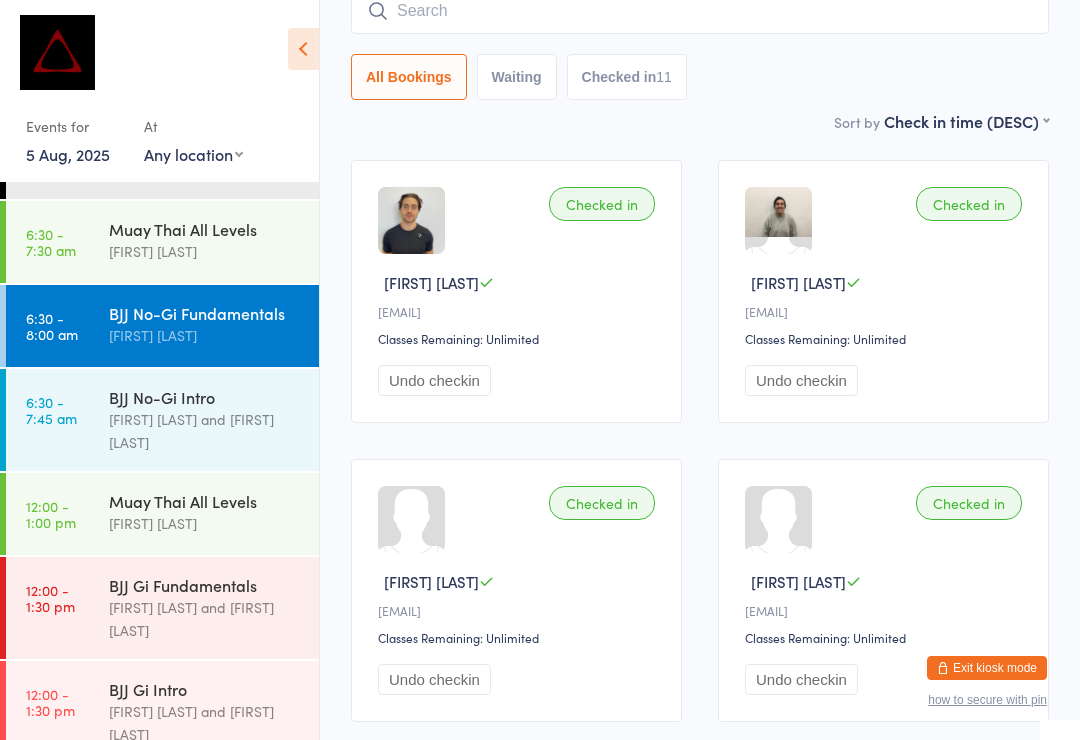 click at bounding box center [700, 11] 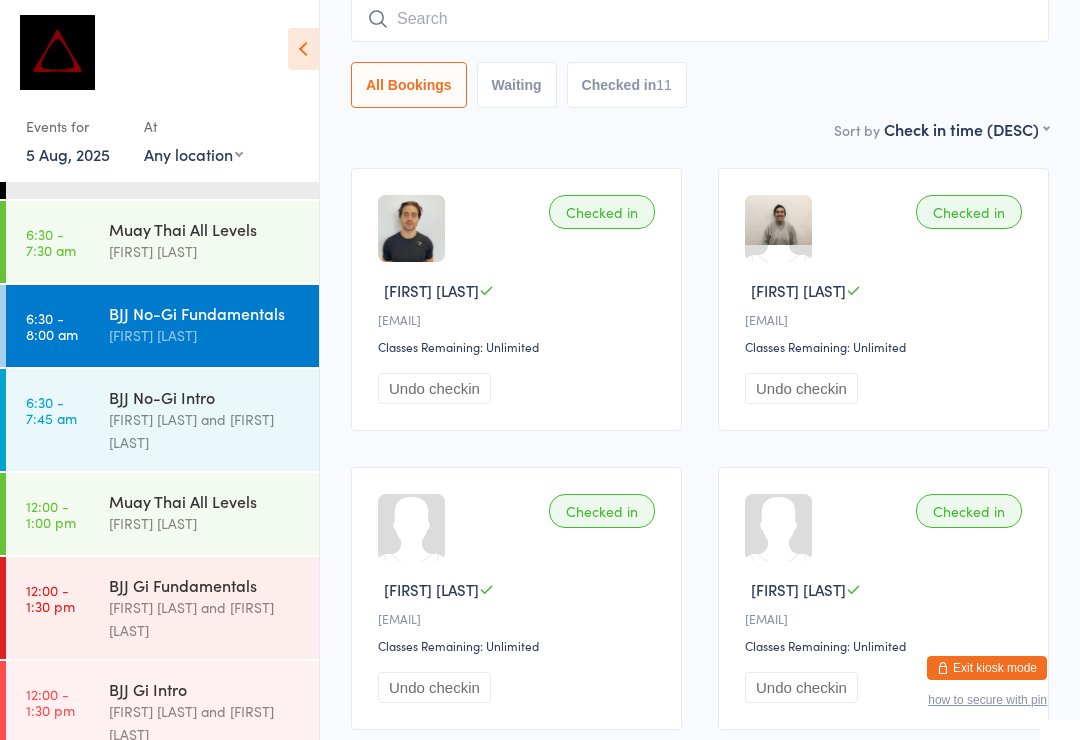 scroll, scrollTop: 181, scrollLeft: 0, axis: vertical 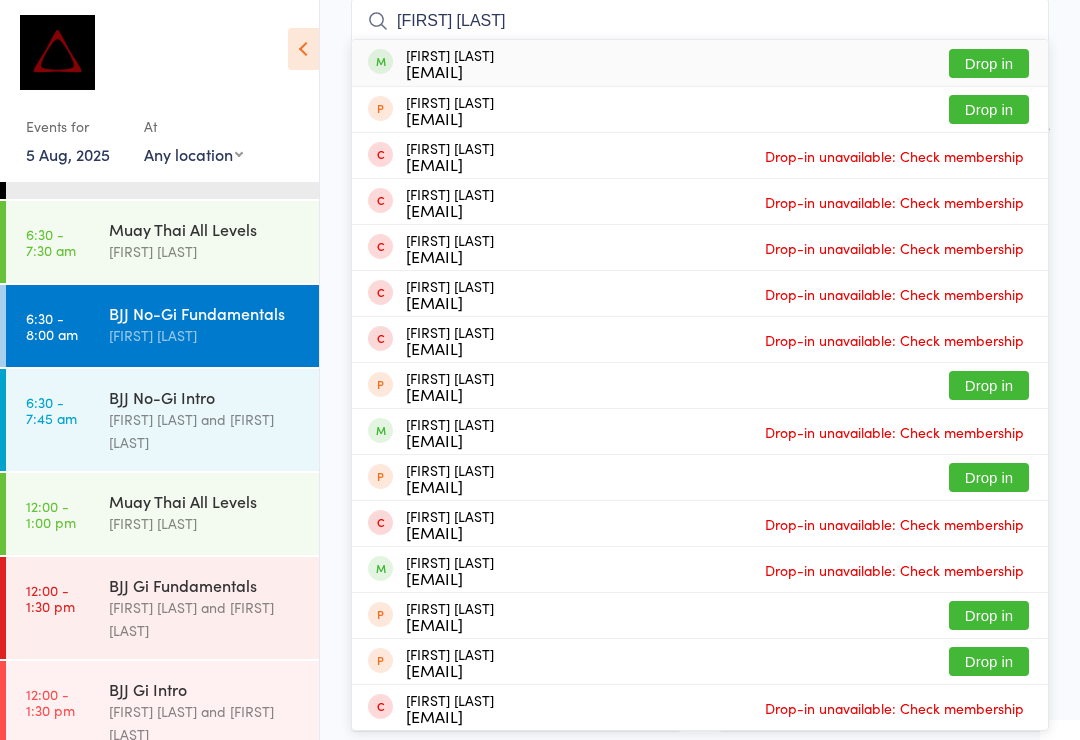 type on "[FIRST] [LAST]" 